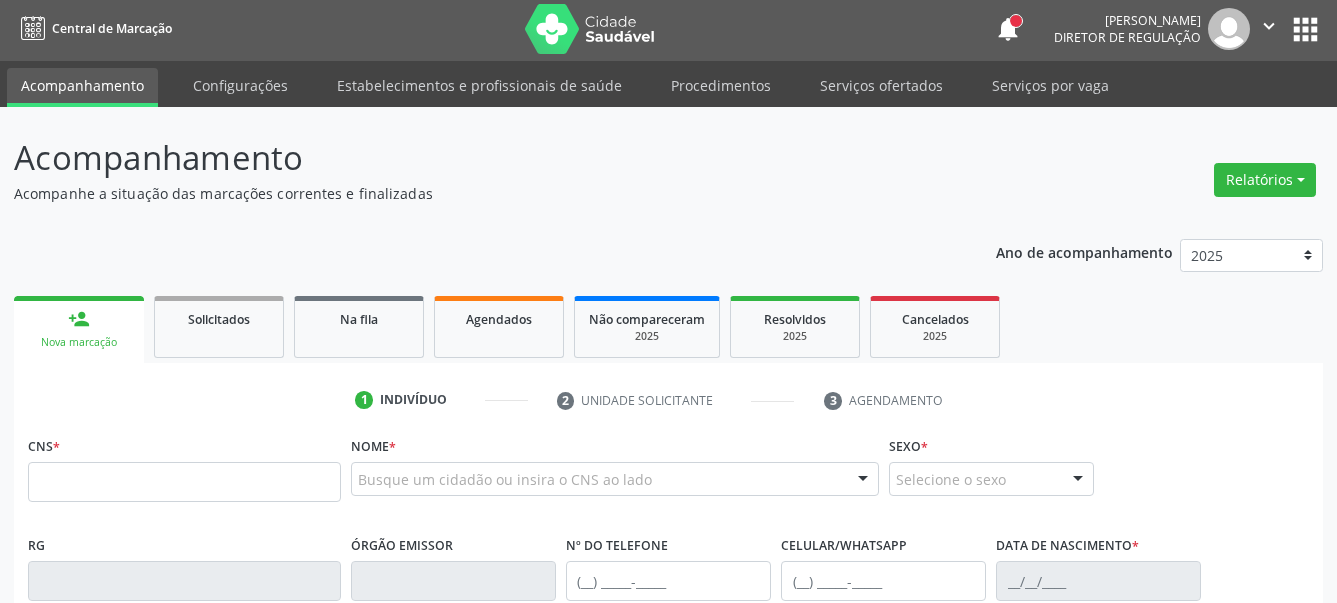 scroll, scrollTop: 204, scrollLeft: 0, axis: vertical 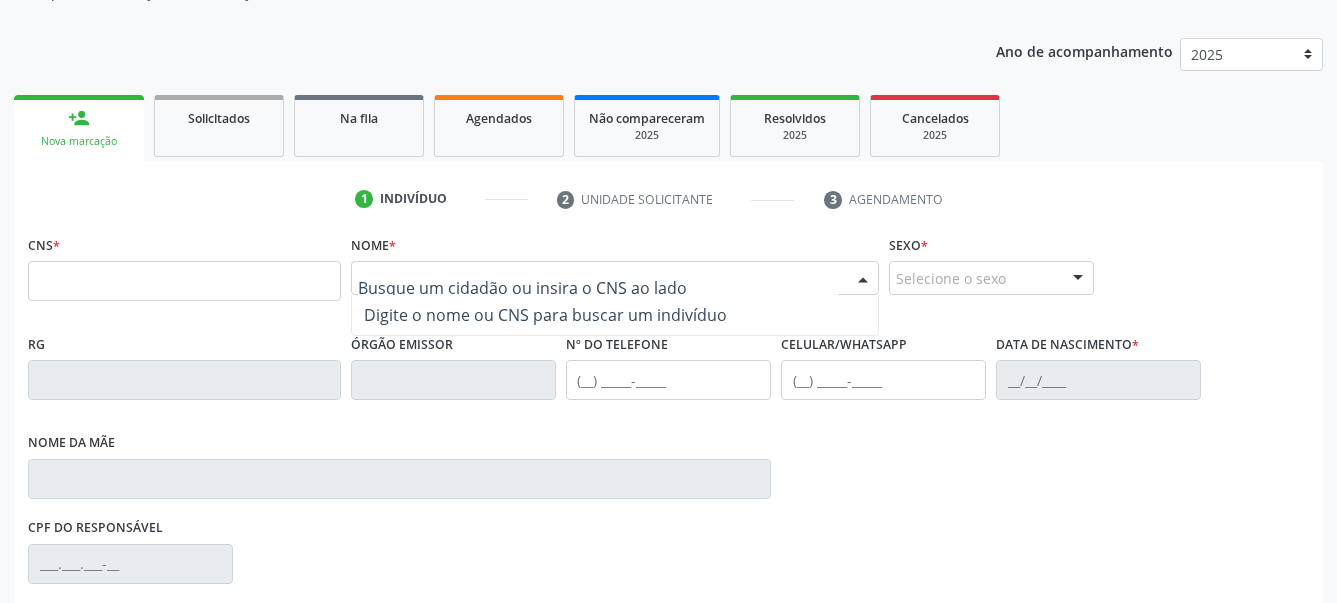 paste on "[PERSON_NAME] [PERSON_NAME]" 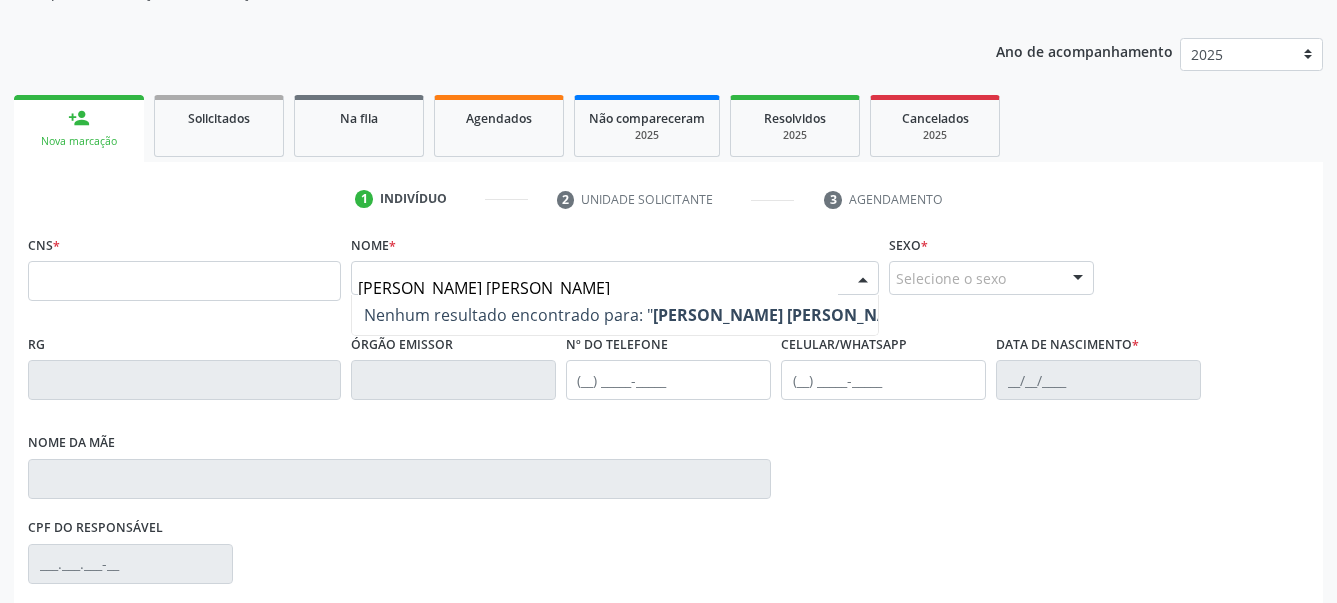 click on "[PERSON_NAME] [PERSON_NAME]" at bounding box center [785, 315] 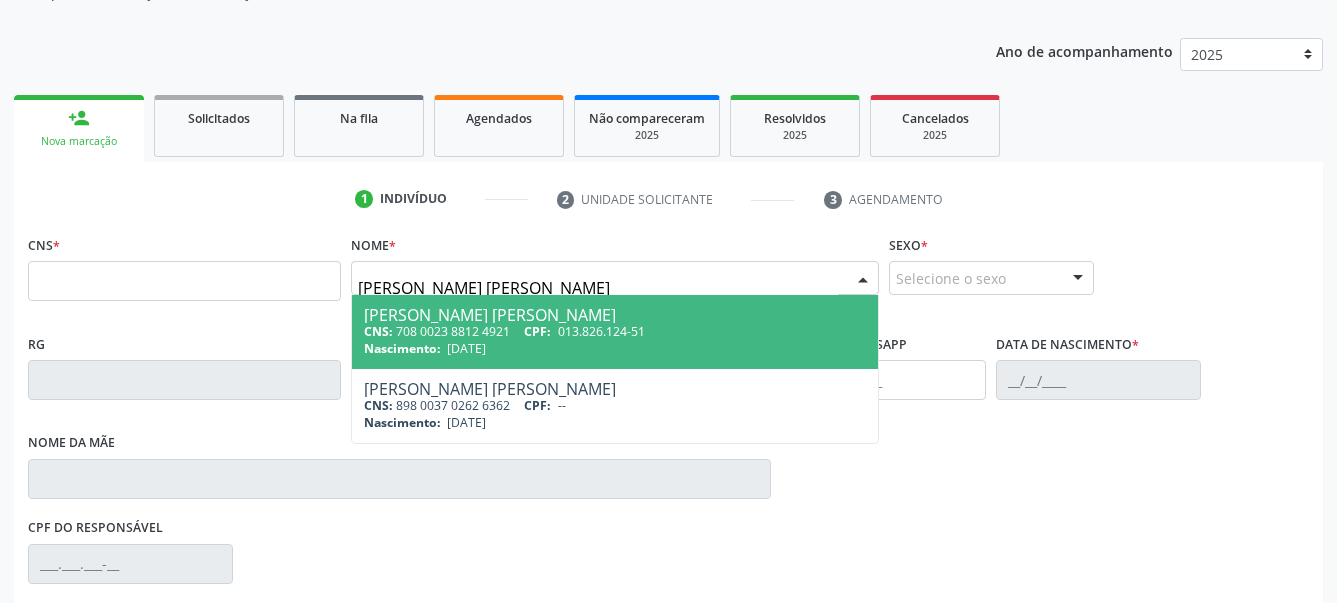drag, startPoint x: 612, startPoint y: 287, endPoint x: 268, endPoint y: 313, distance: 344.98117 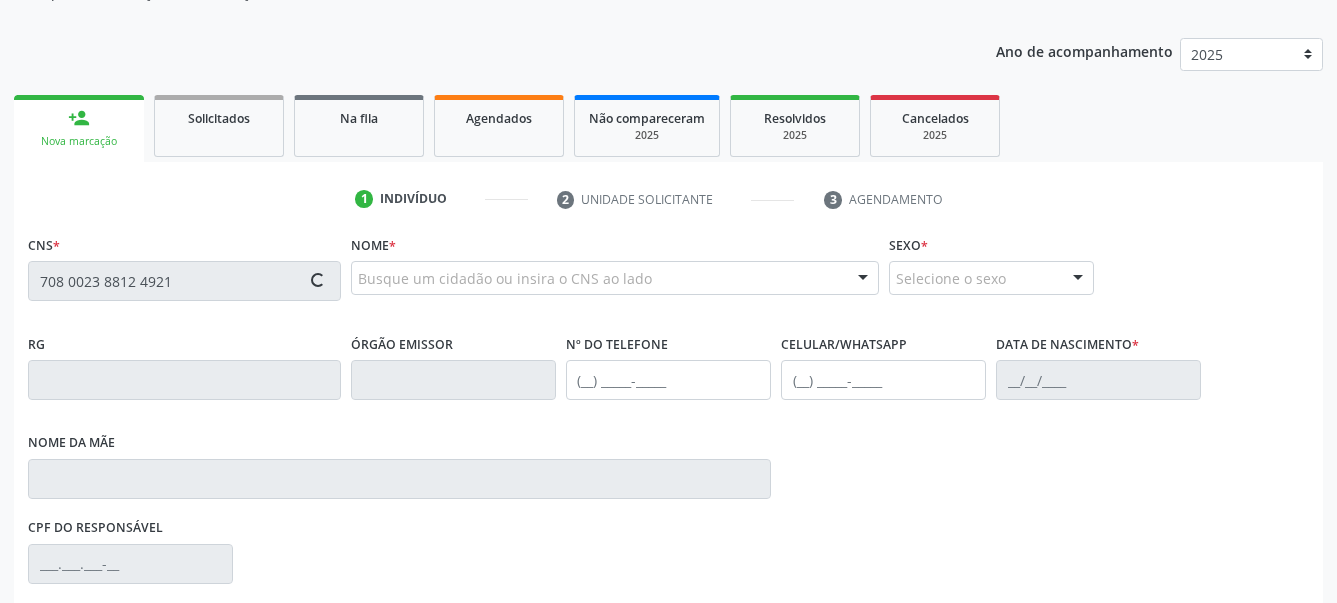 type 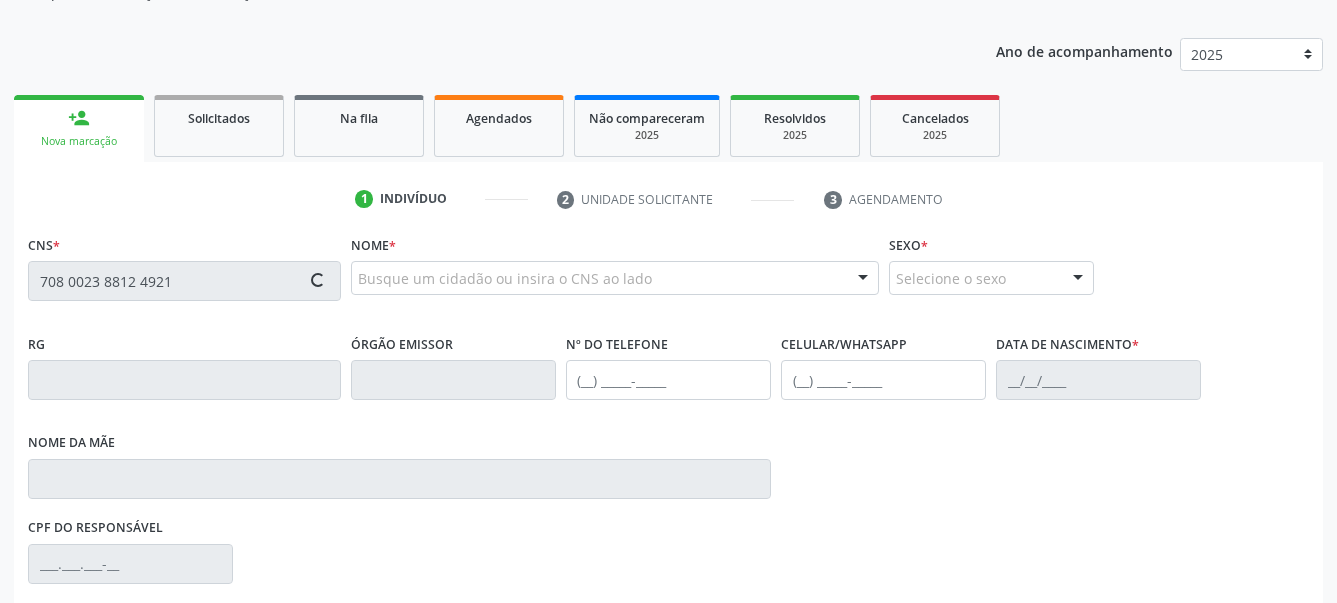 type 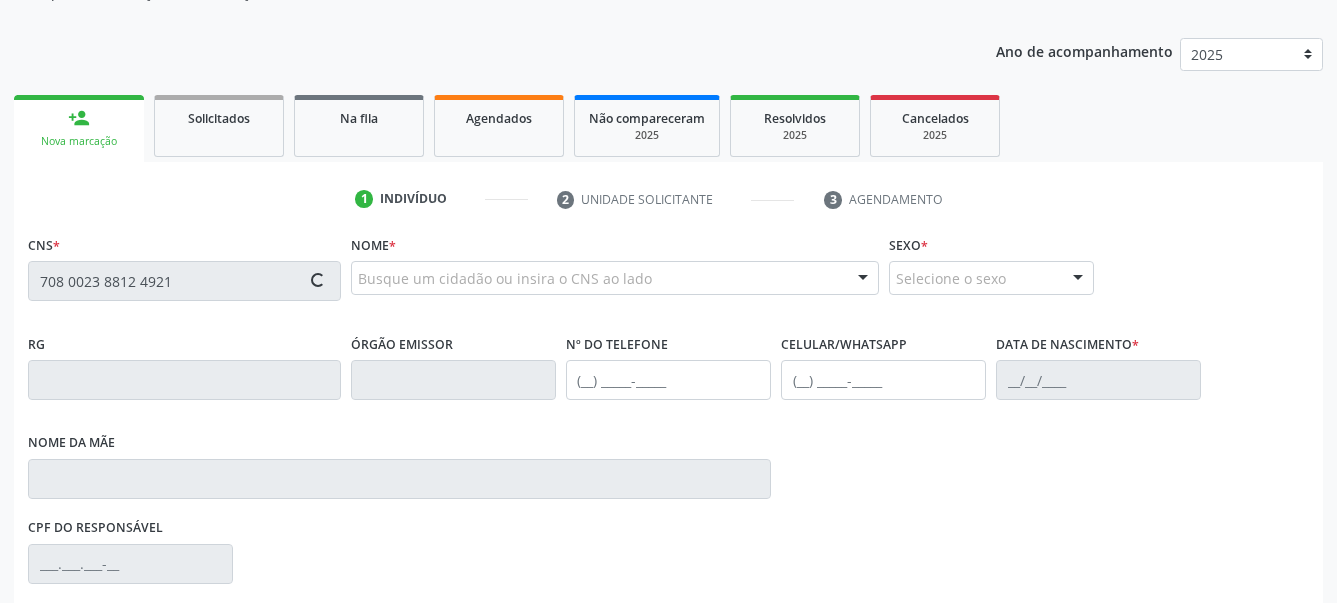 type 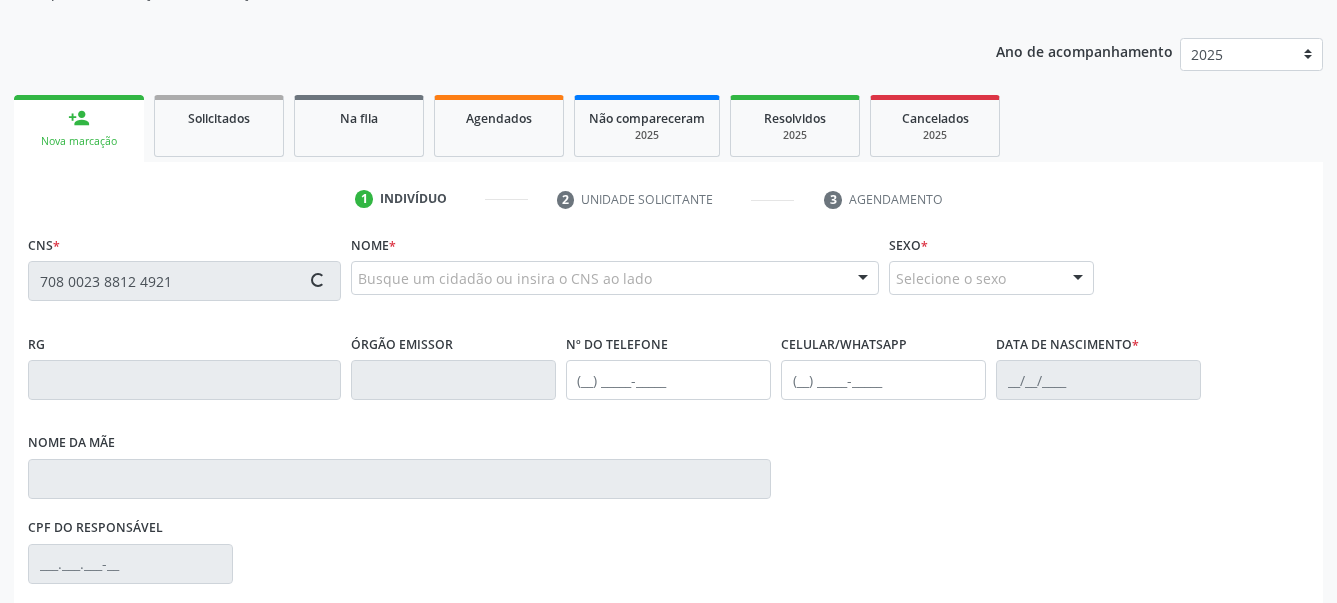 type on "708 0023 8812 4921" 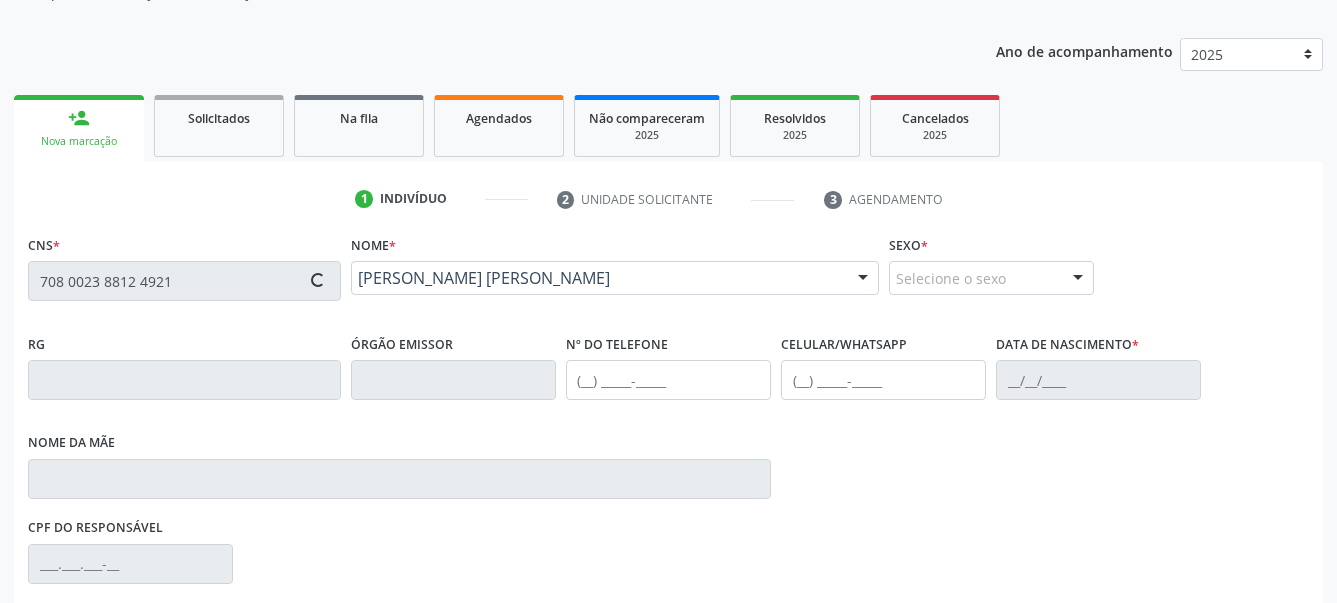 type on "[PHONE_NUMBER]" 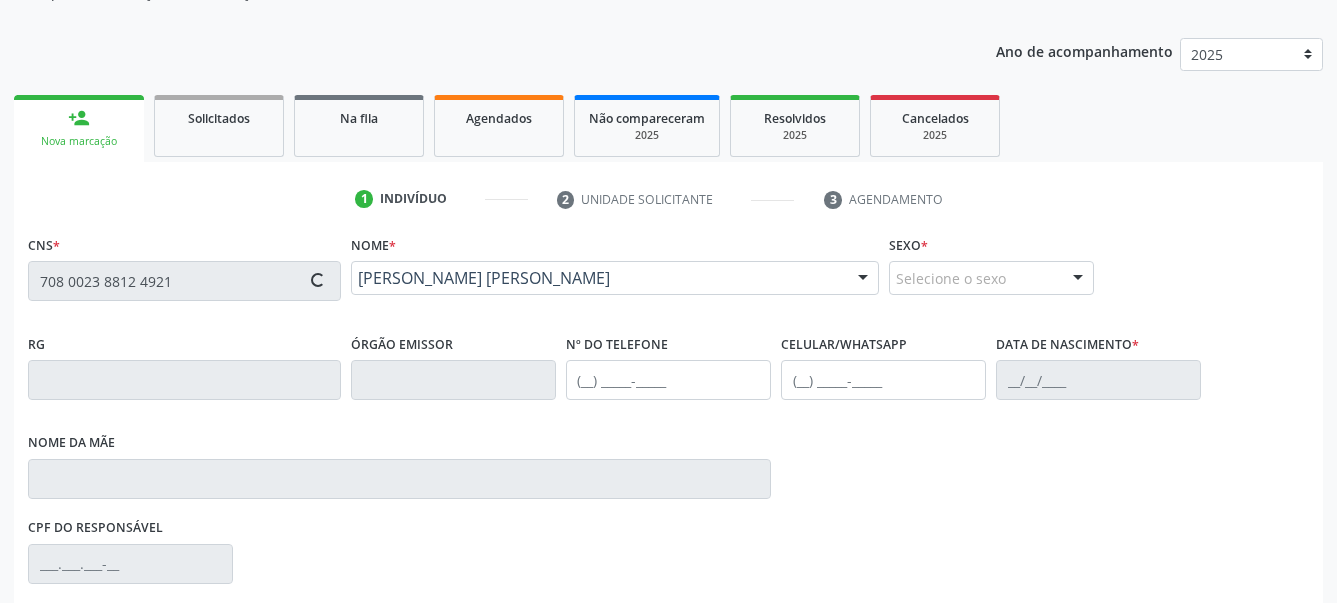 type on "[DATE]" 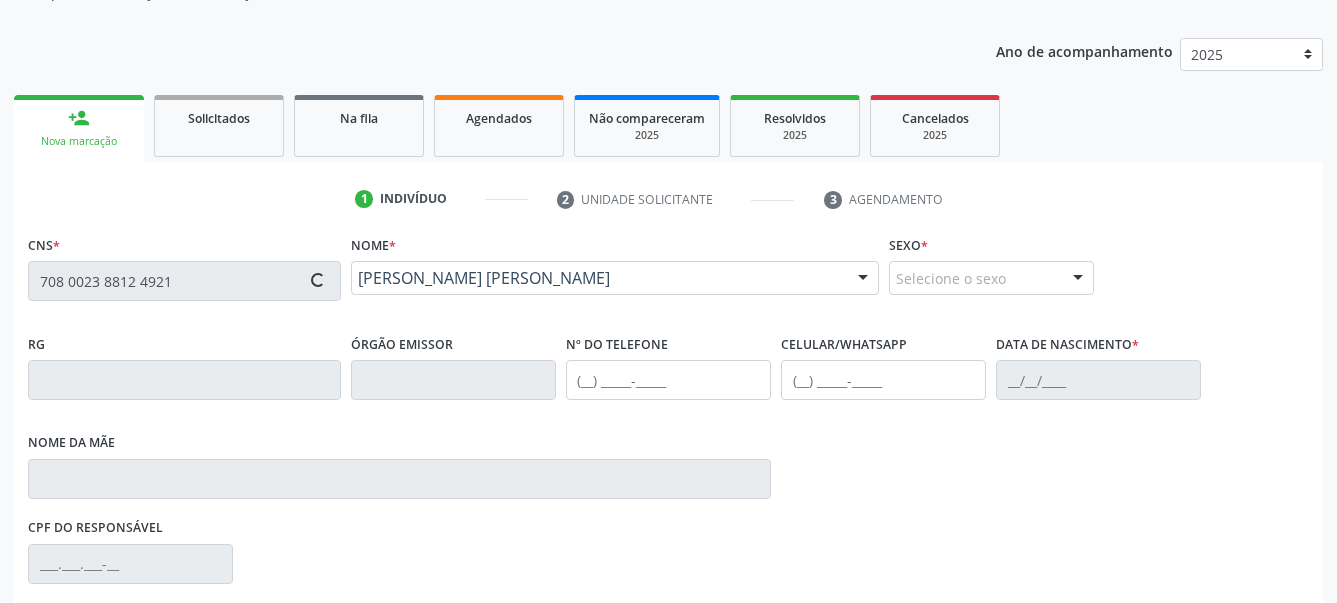 type on "690" 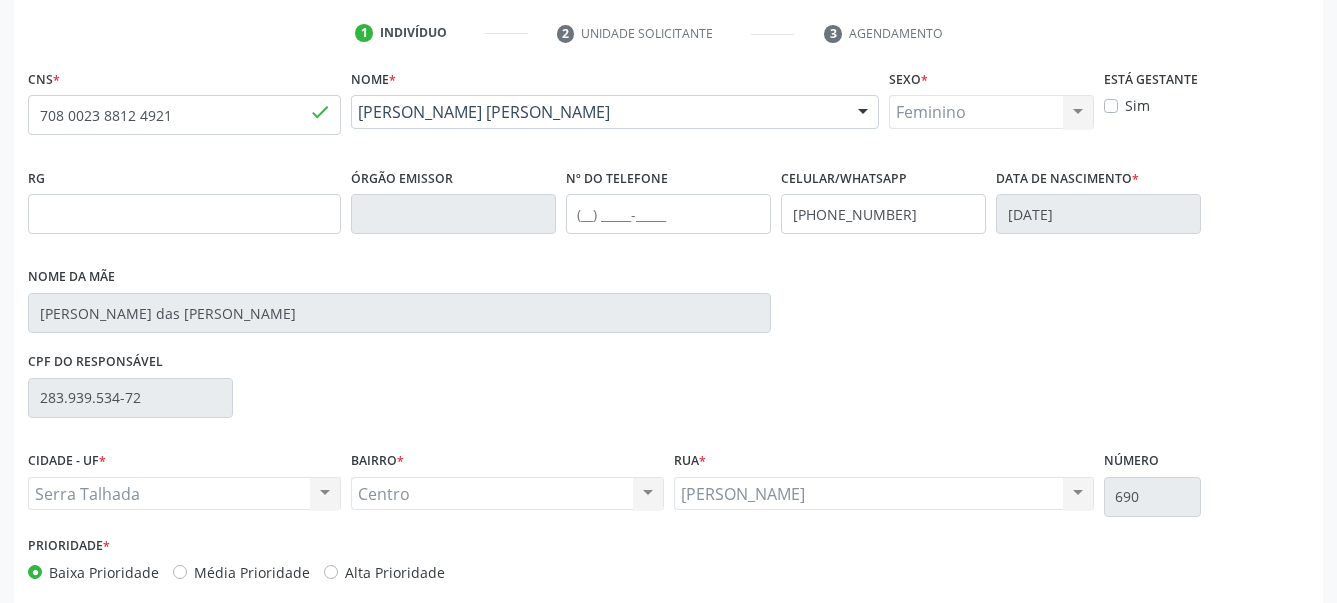 scroll, scrollTop: 408, scrollLeft: 0, axis: vertical 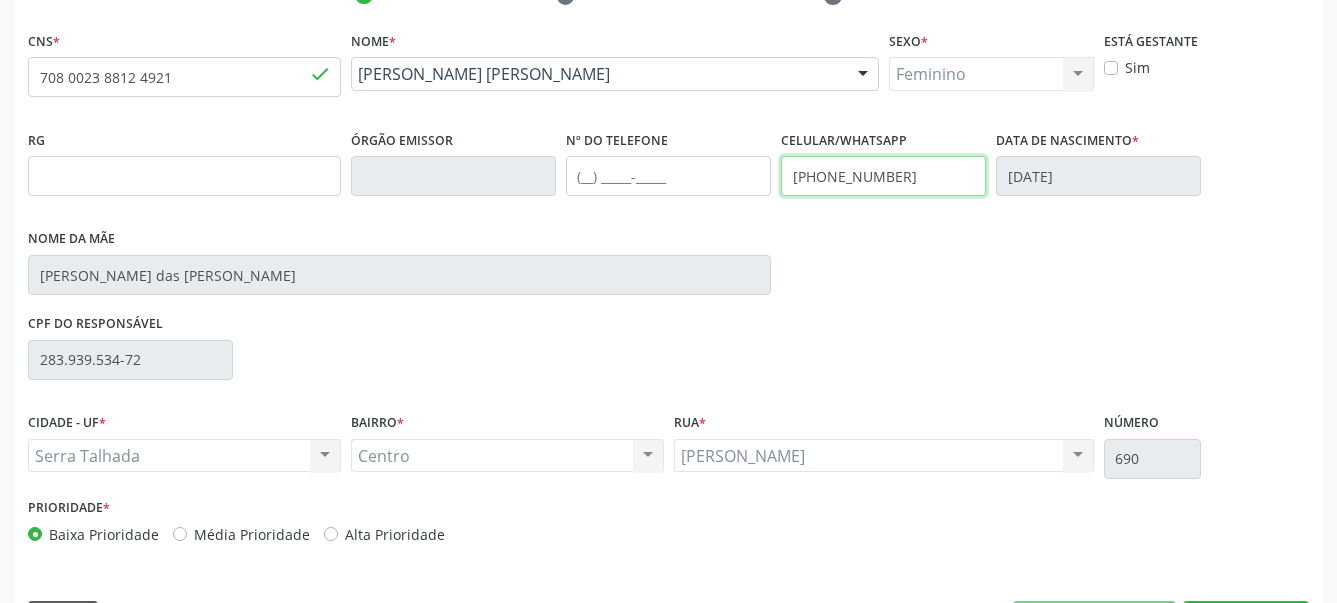 drag, startPoint x: 913, startPoint y: 187, endPoint x: 707, endPoint y: 214, distance: 207.76189 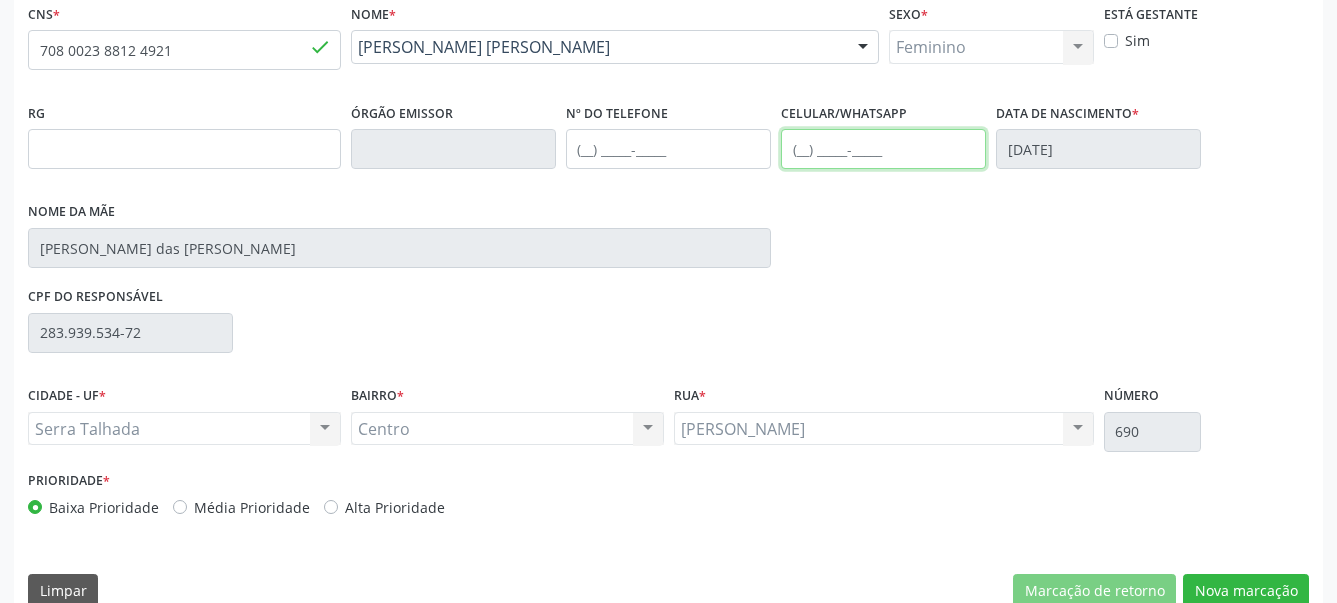 scroll, scrollTop: 467, scrollLeft: 0, axis: vertical 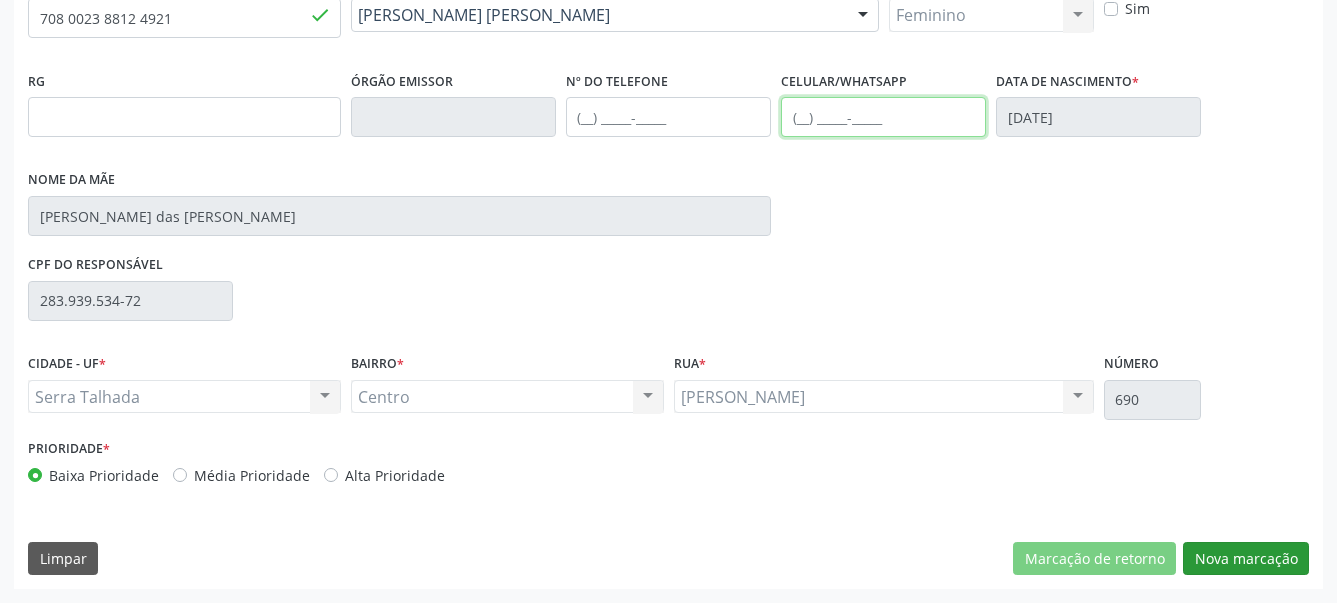 type 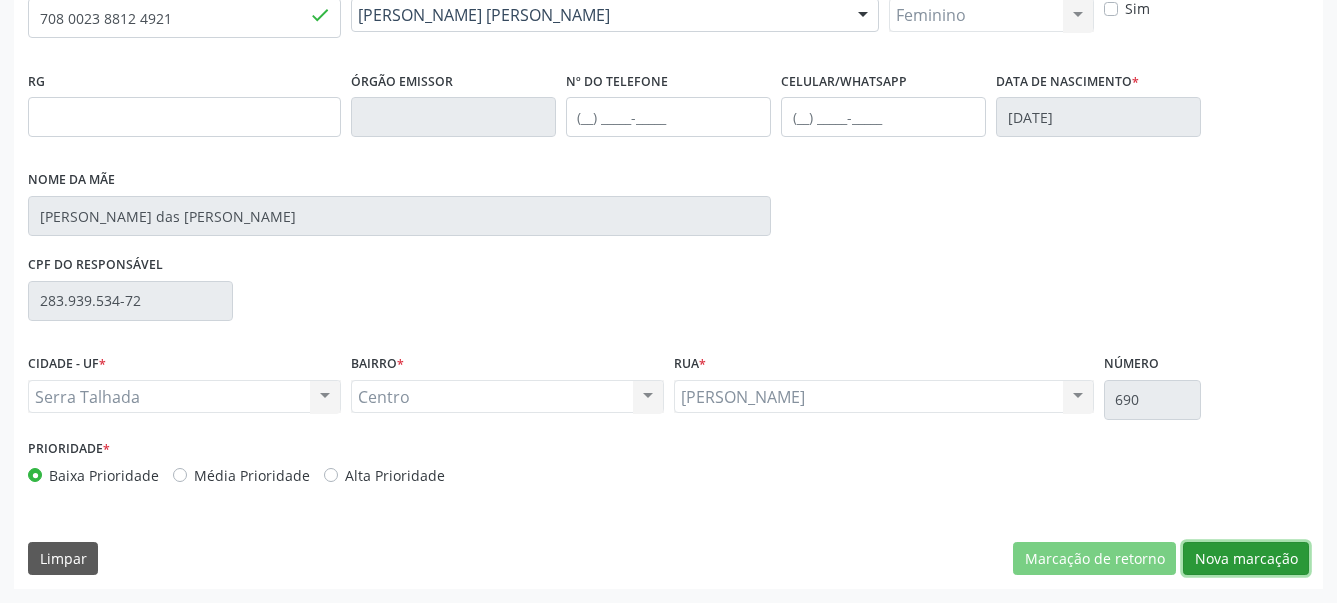 click on "Nova marcação" at bounding box center (1246, 559) 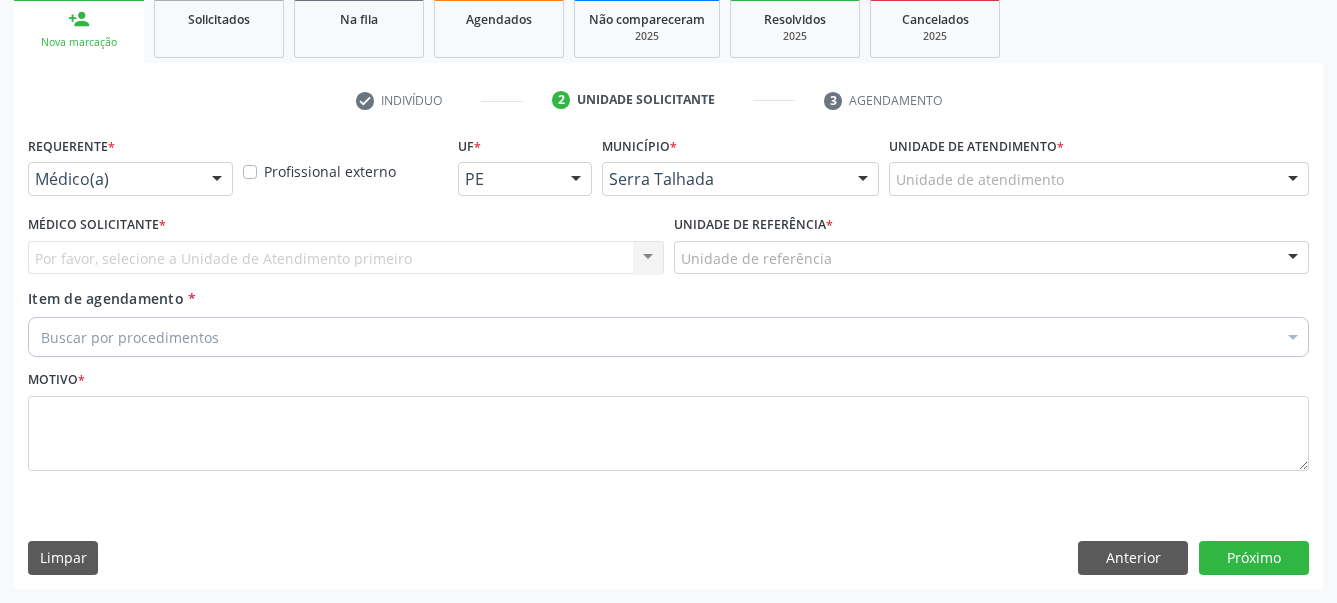 scroll, scrollTop: 319, scrollLeft: 0, axis: vertical 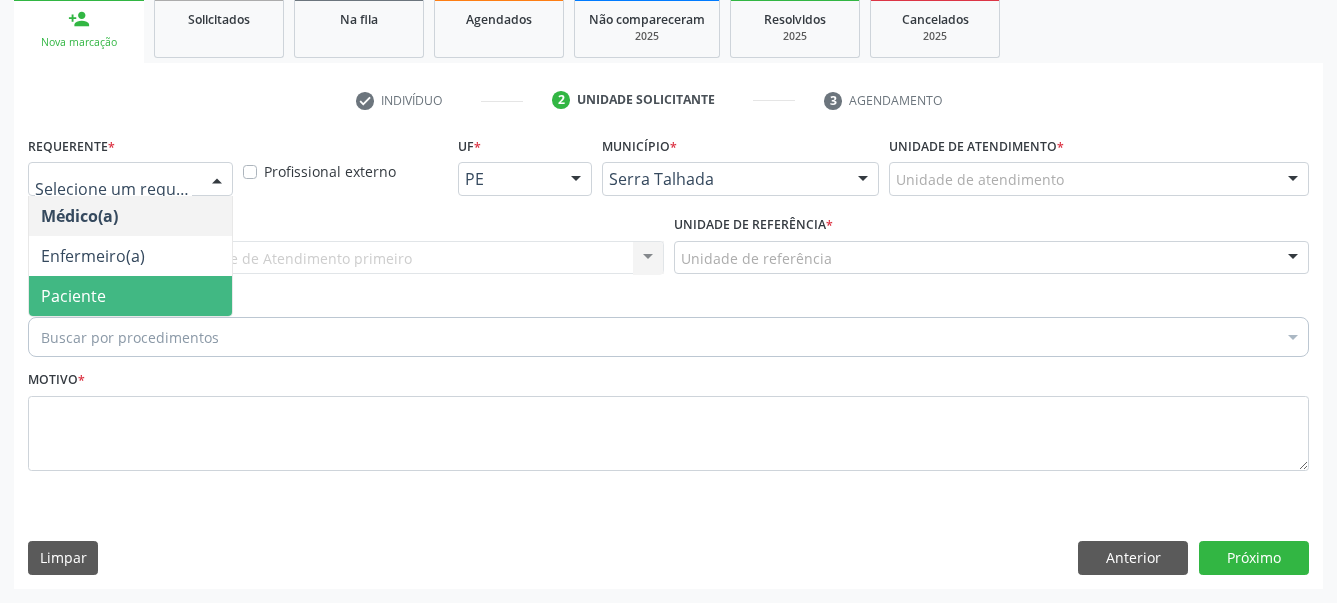 click on "Paciente" at bounding box center [73, 296] 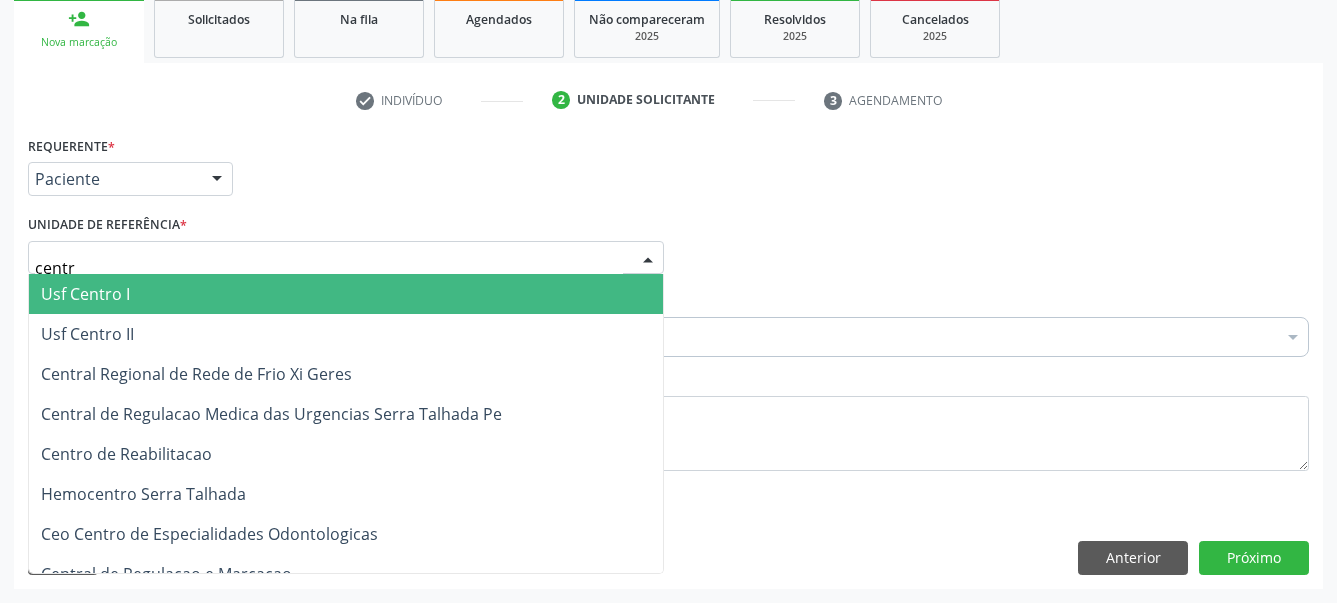 type on "centro" 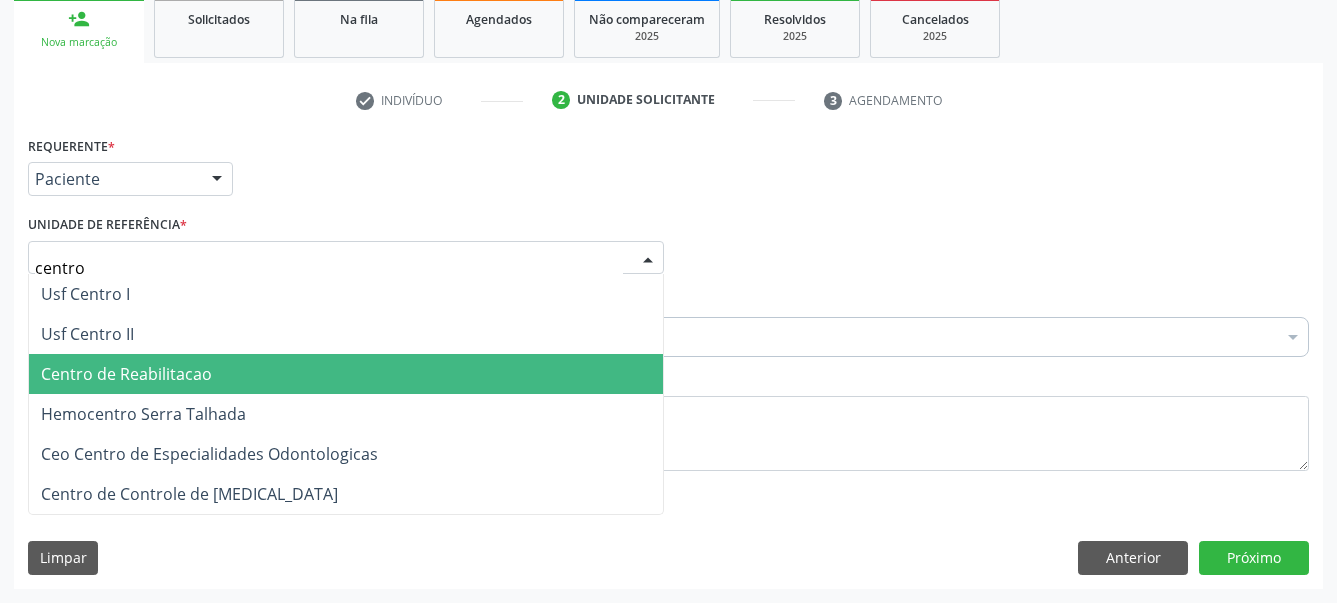 click on "Centro de Reabilitacao" at bounding box center [346, 374] 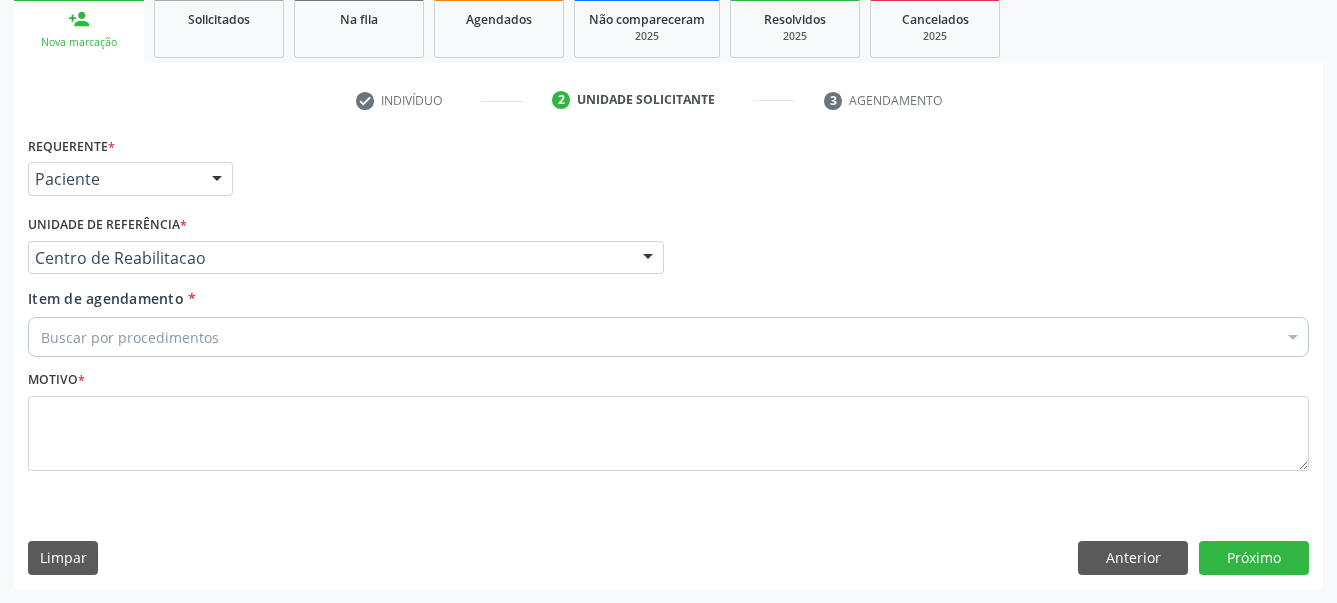 drag, startPoint x: 169, startPoint y: 377, endPoint x: 173, endPoint y: 398, distance: 21.377558 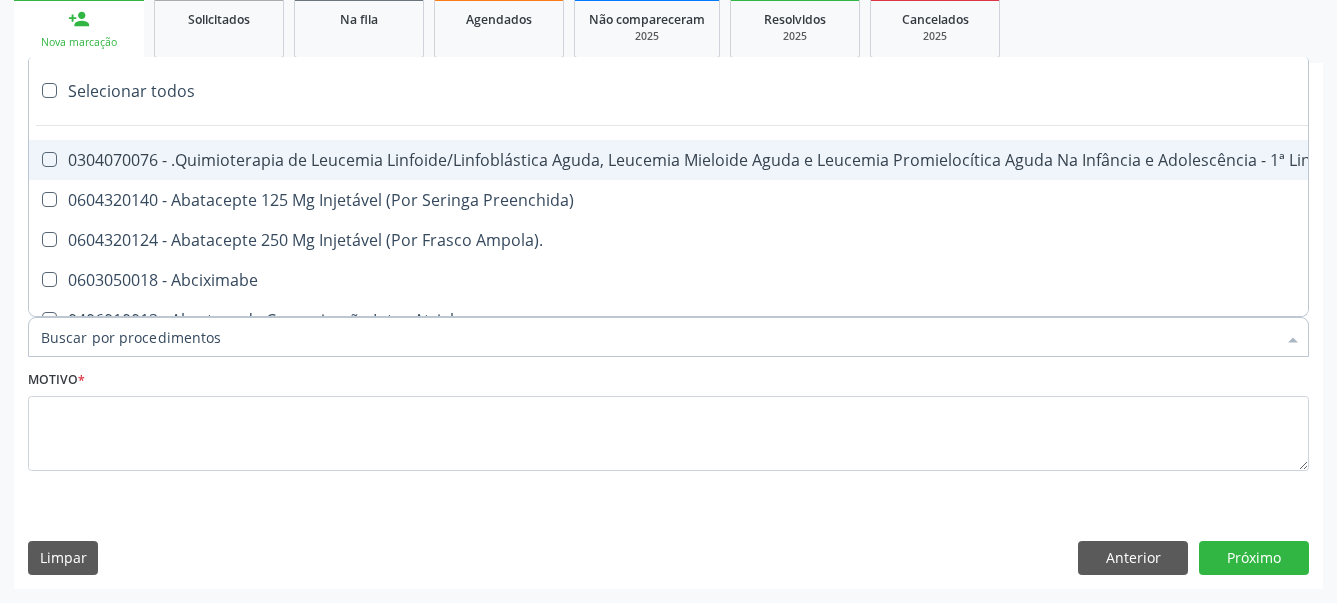 click on "Item de agendamento
*" at bounding box center [658, 337] 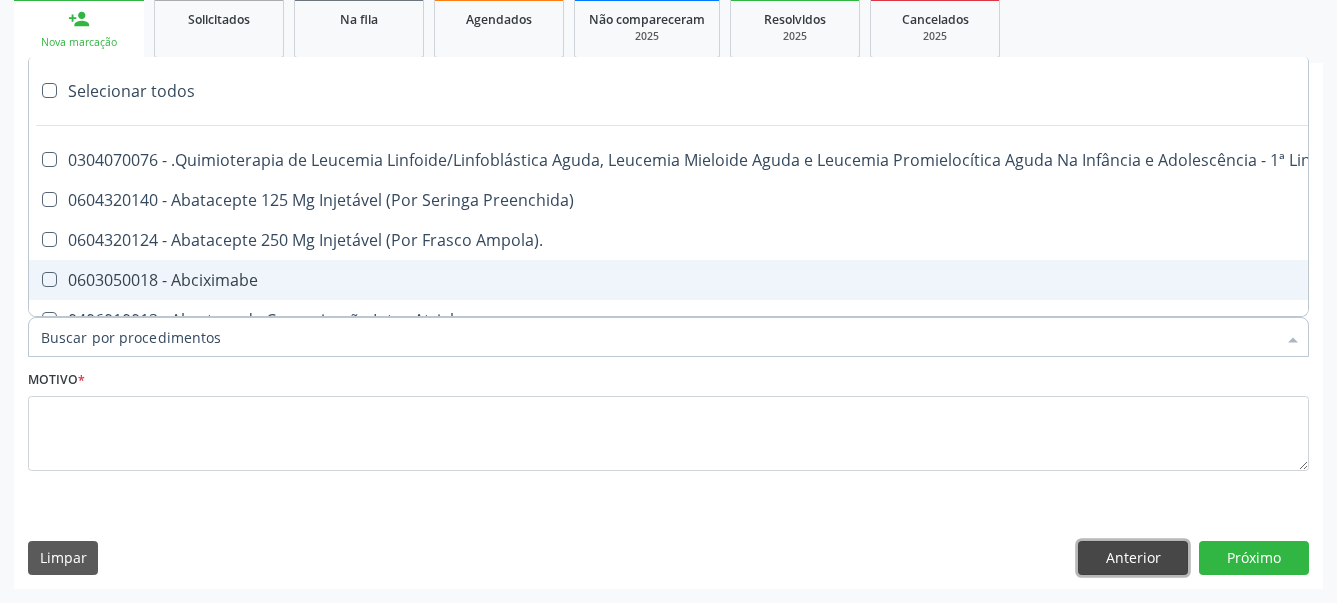 drag, startPoint x: 1128, startPoint y: 557, endPoint x: 815, endPoint y: 553, distance: 313.02554 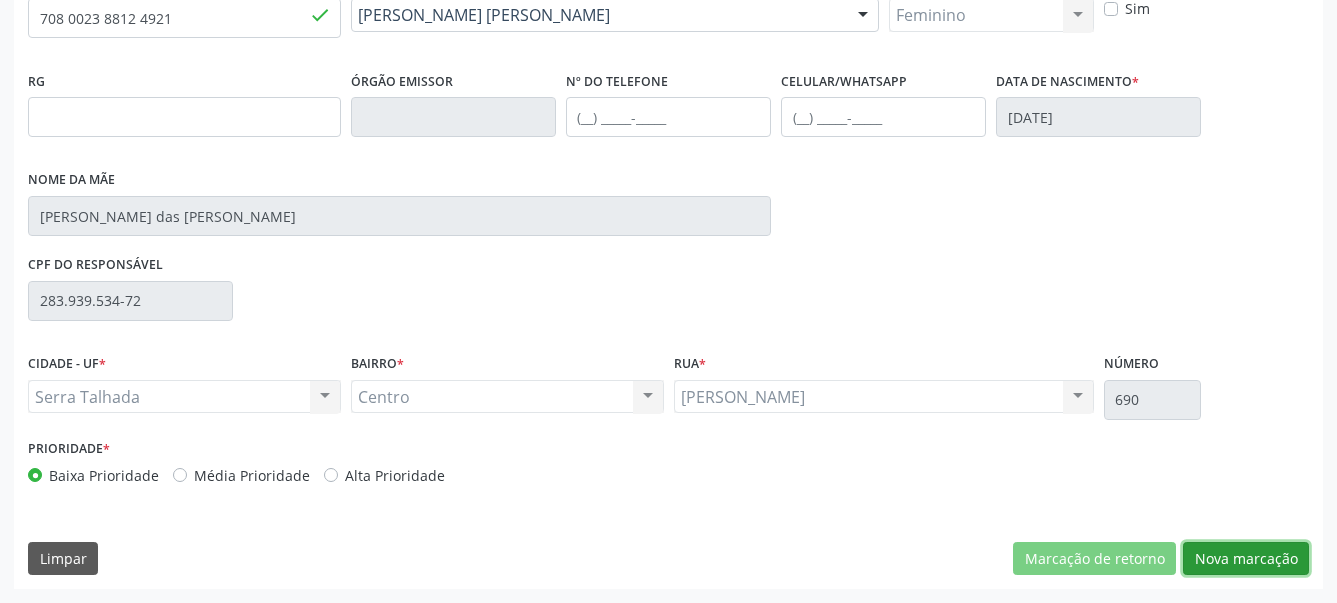 click on "Nova marcação" at bounding box center (1246, 559) 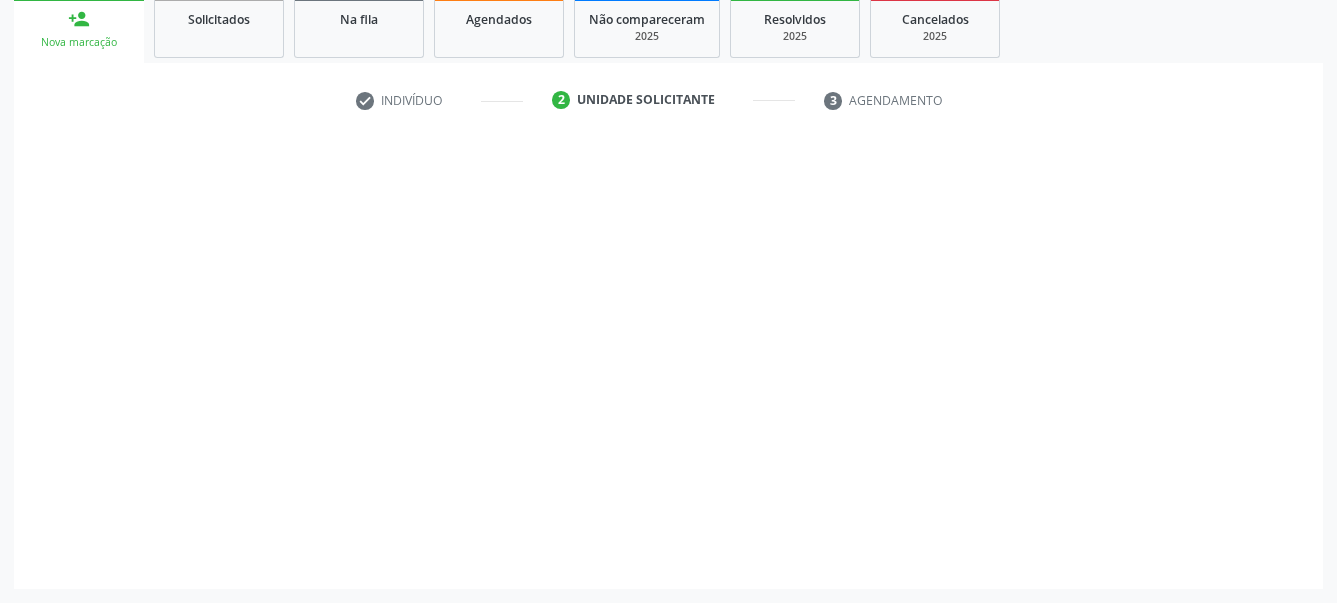 scroll, scrollTop: 319, scrollLeft: 0, axis: vertical 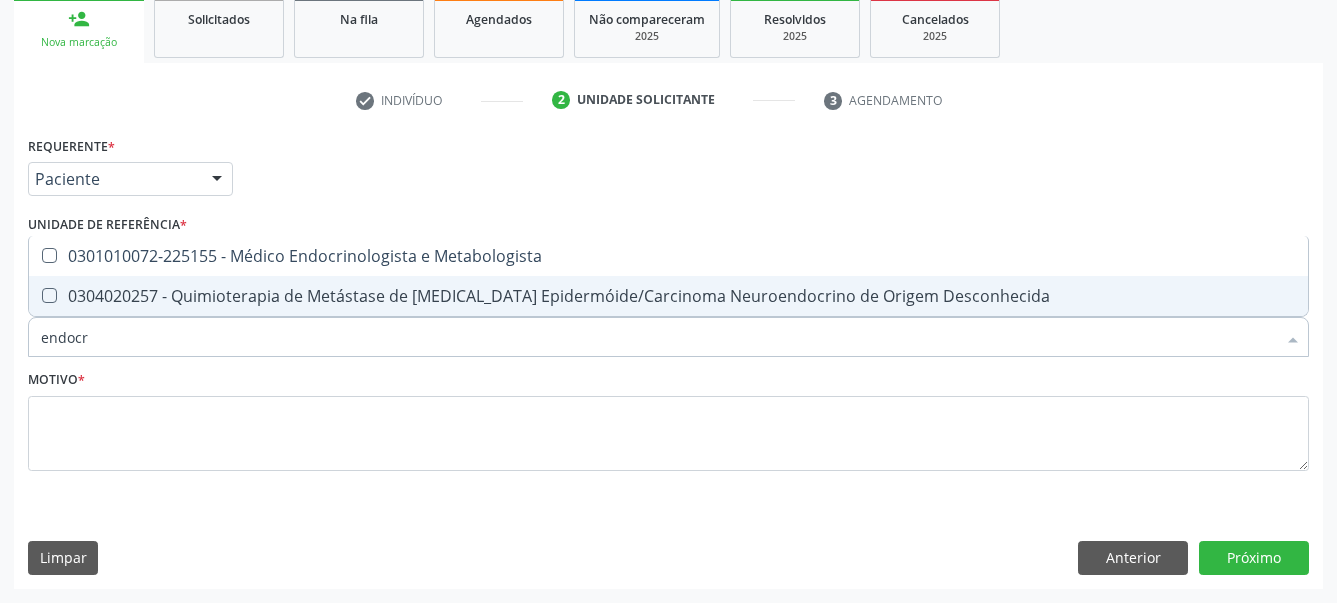 type on "endocri" 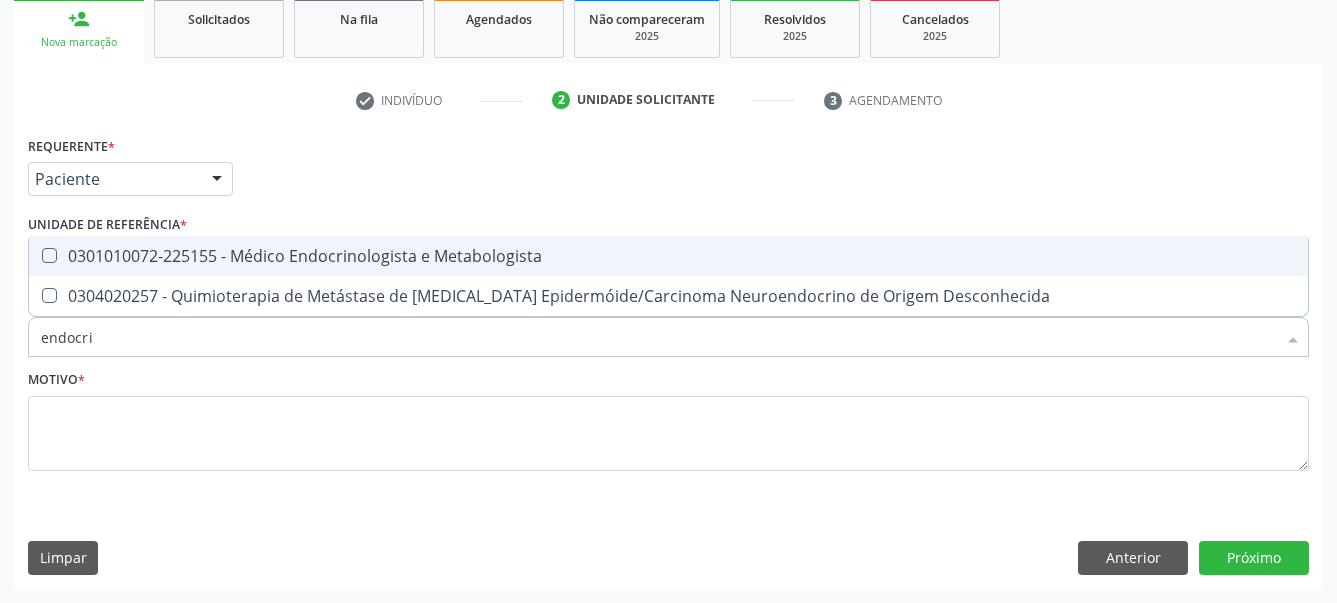click at bounding box center (49, 255) 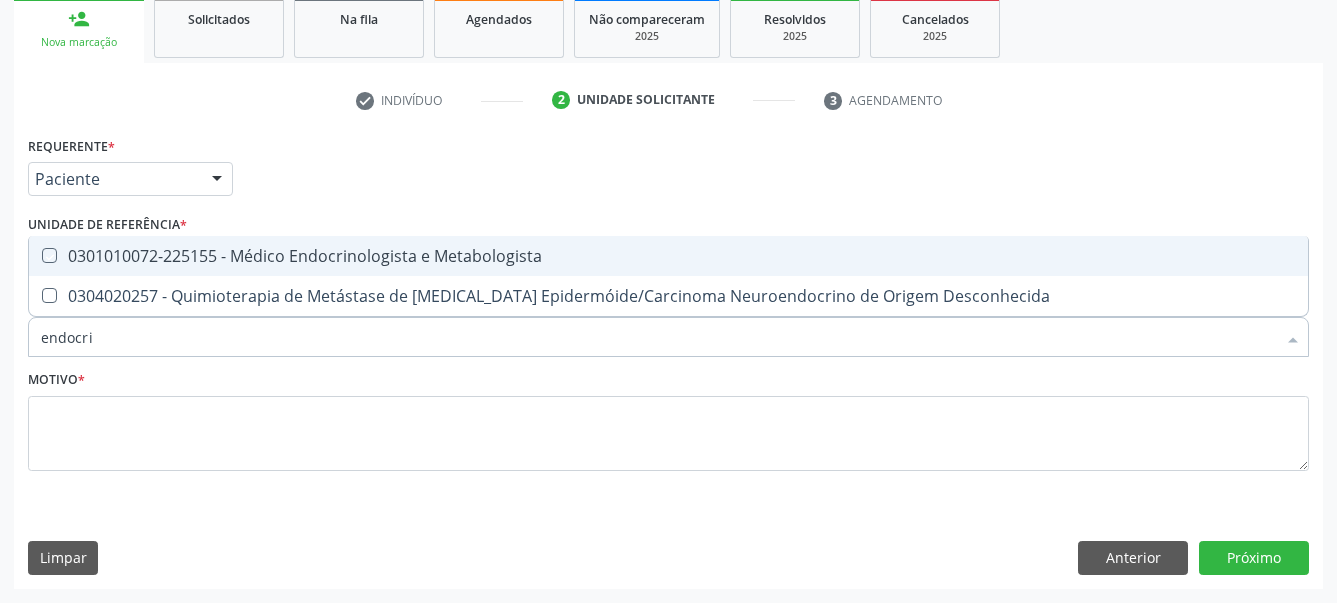 click at bounding box center [35, 255] 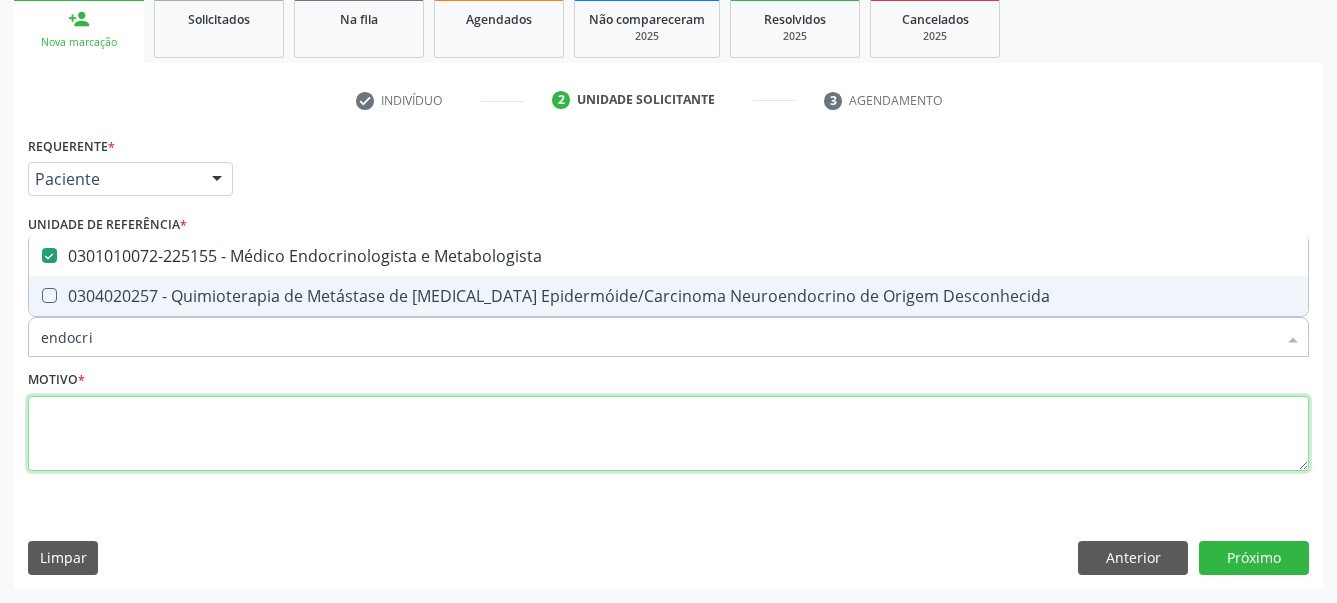 click at bounding box center (668, 434) 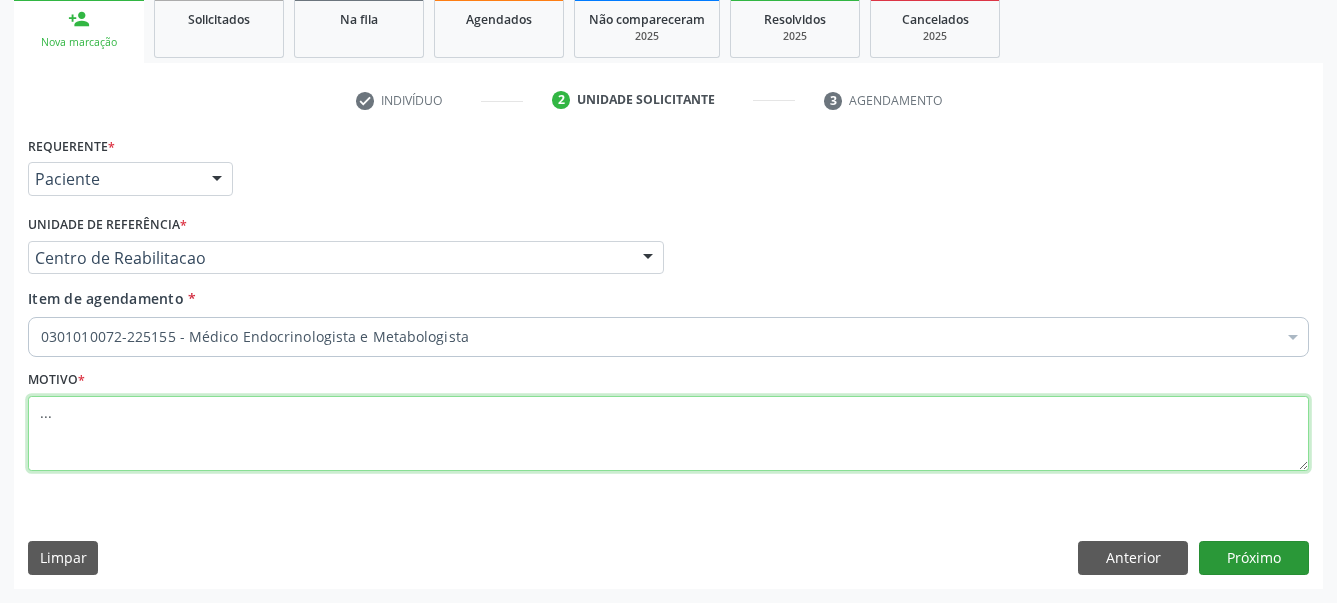 type on "..." 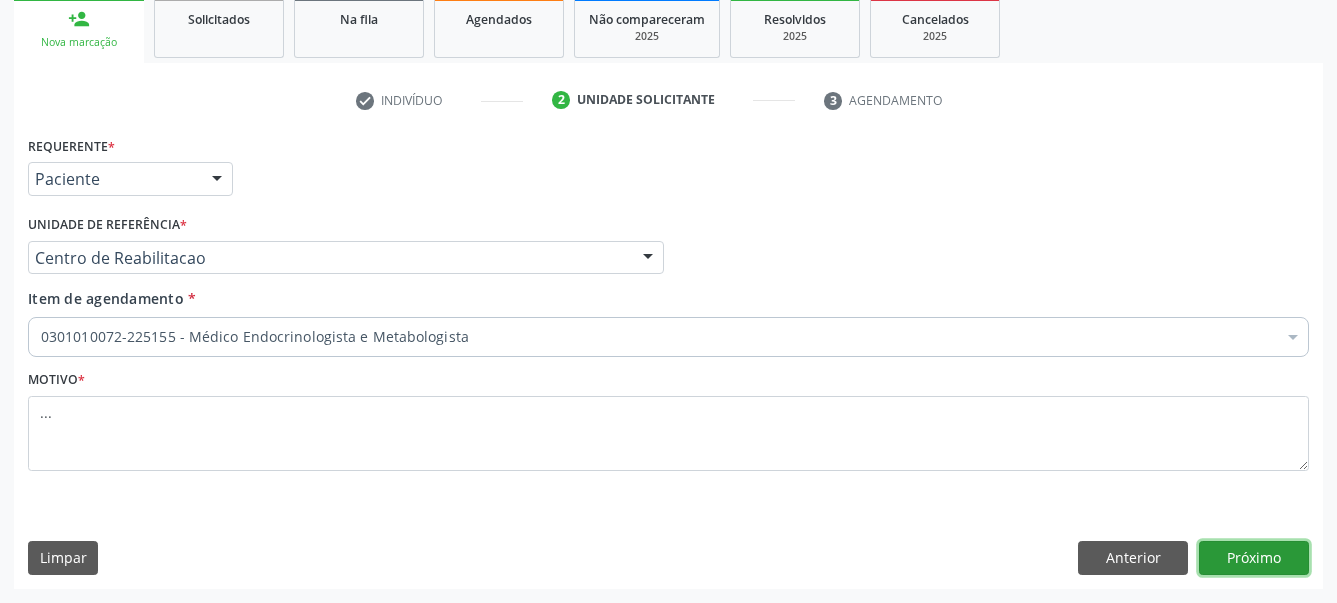 click on "Próximo" at bounding box center (1254, 558) 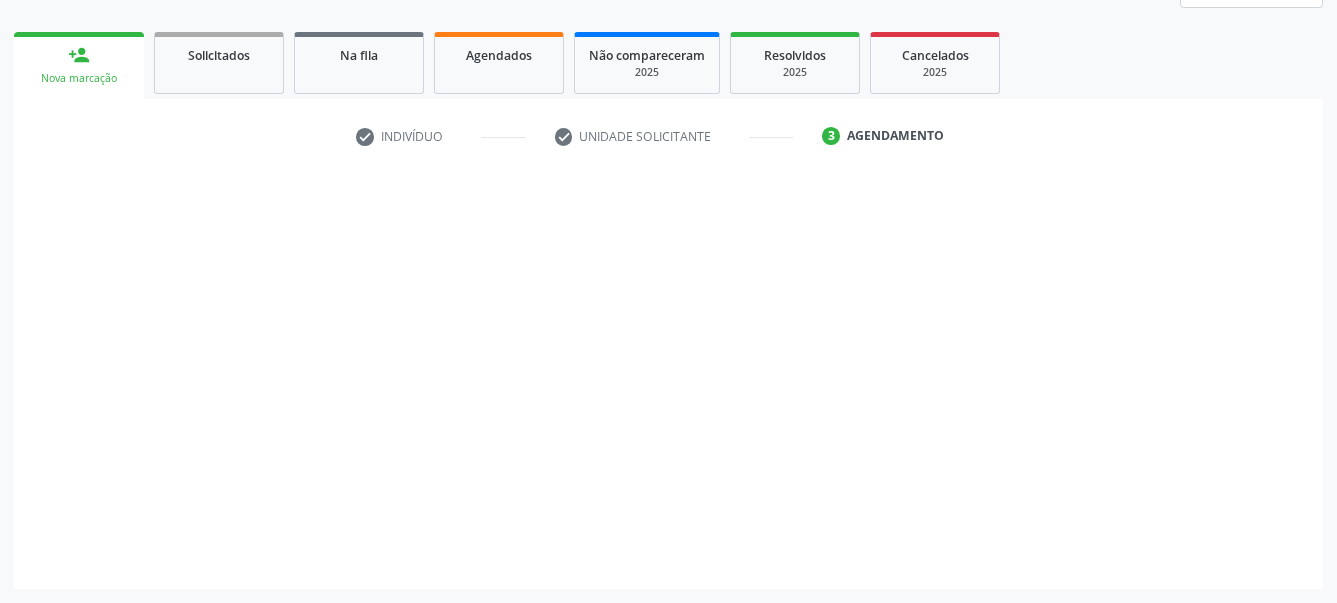 scroll, scrollTop: 267, scrollLeft: 0, axis: vertical 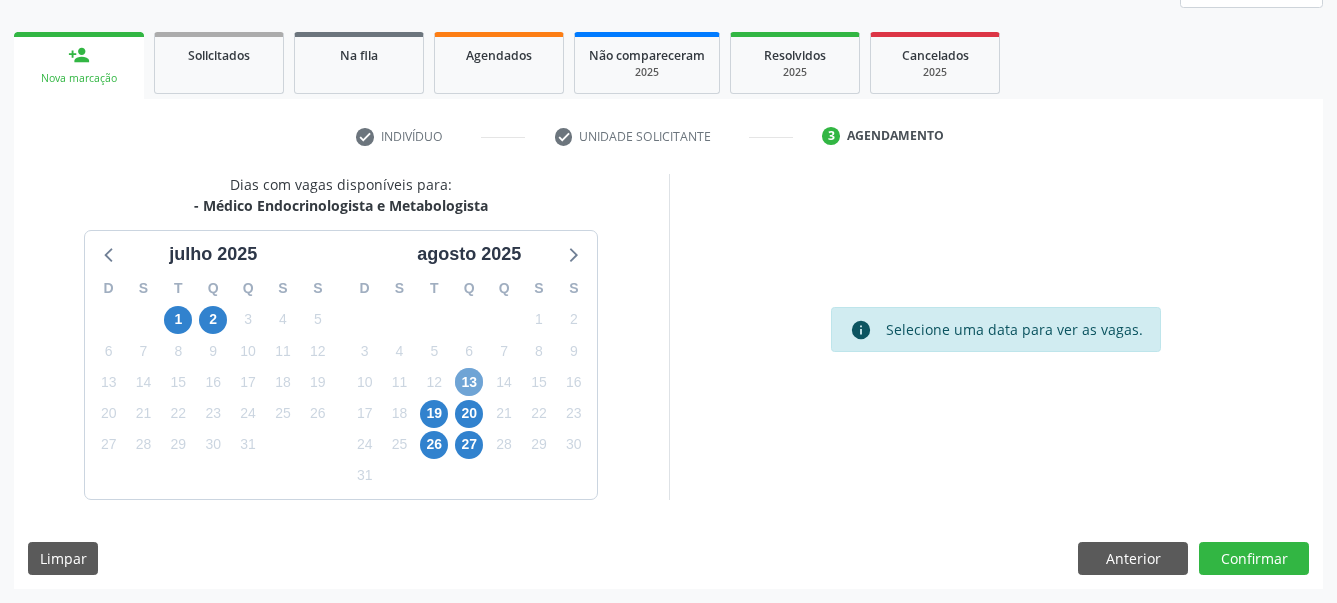 click on "13" at bounding box center [469, 382] 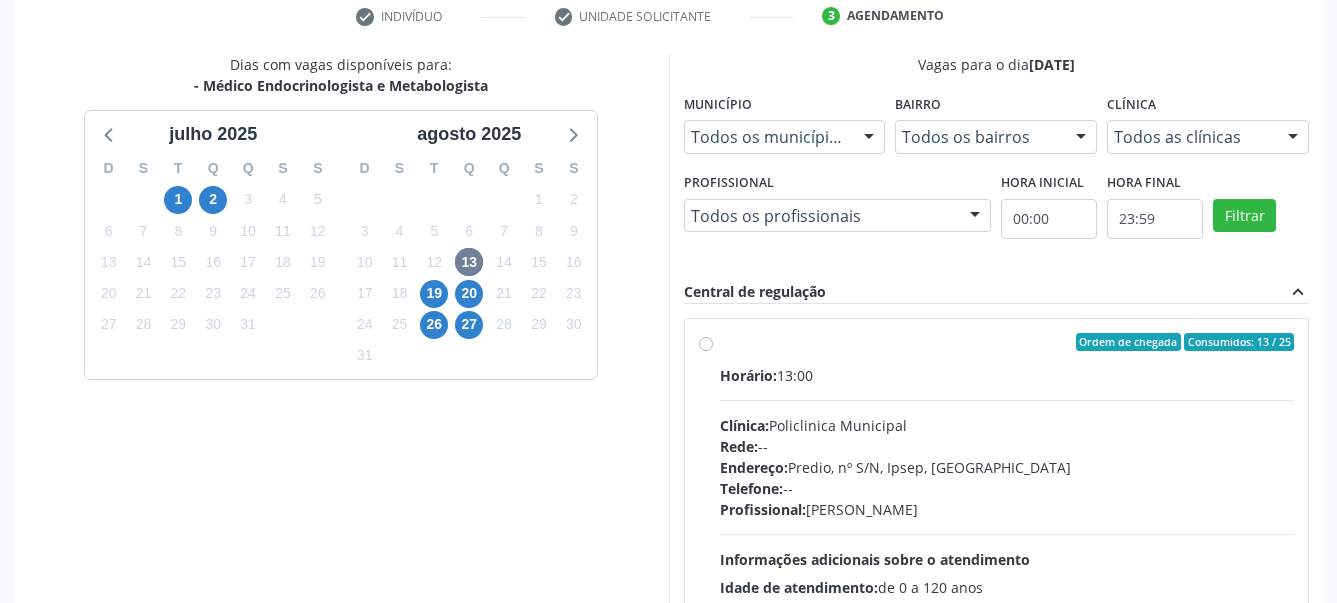scroll, scrollTop: 471, scrollLeft: 0, axis: vertical 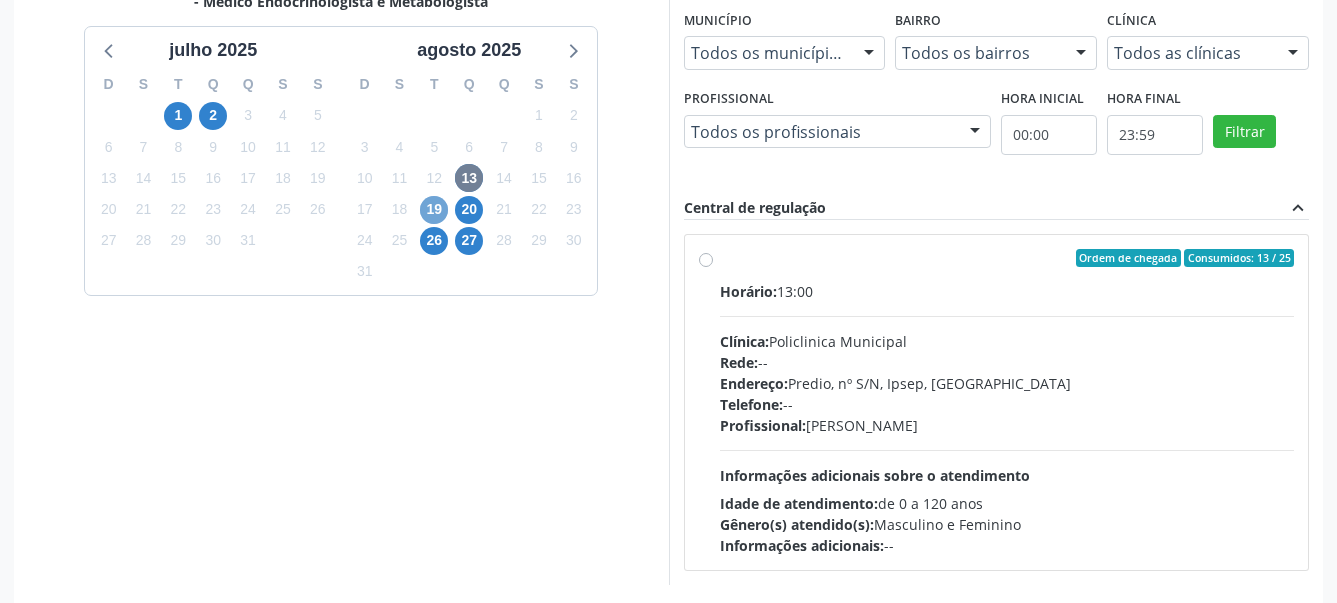 click on "19" at bounding box center (434, 210) 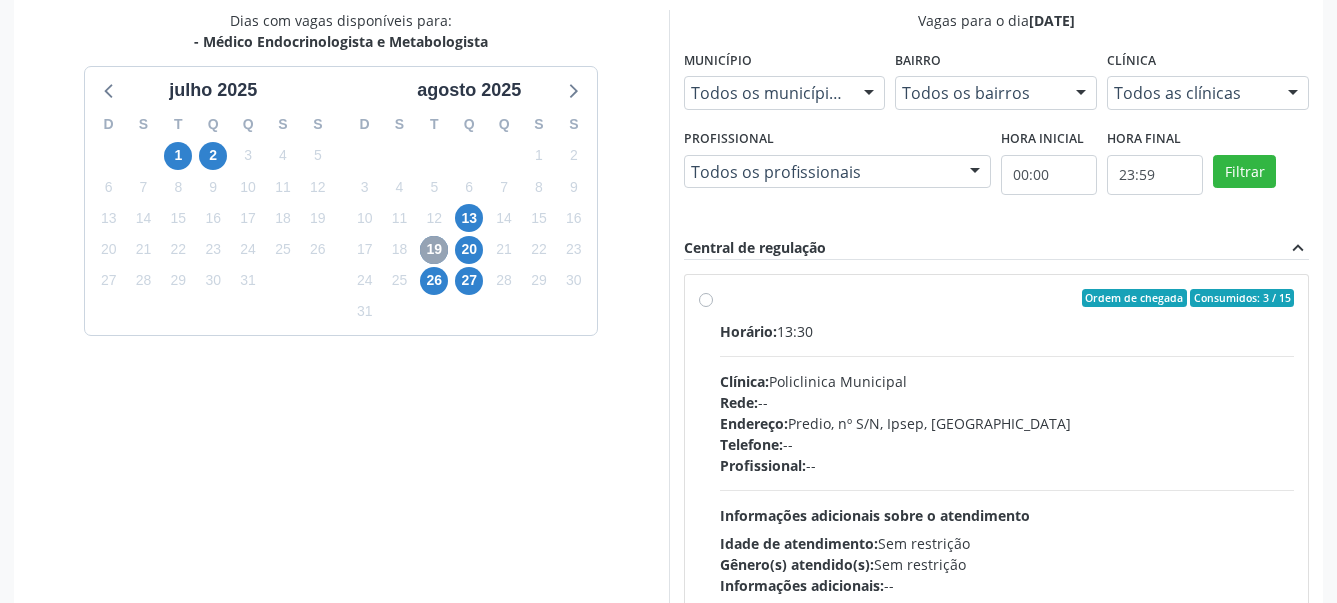 scroll, scrollTop: 471, scrollLeft: 0, axis: vertical 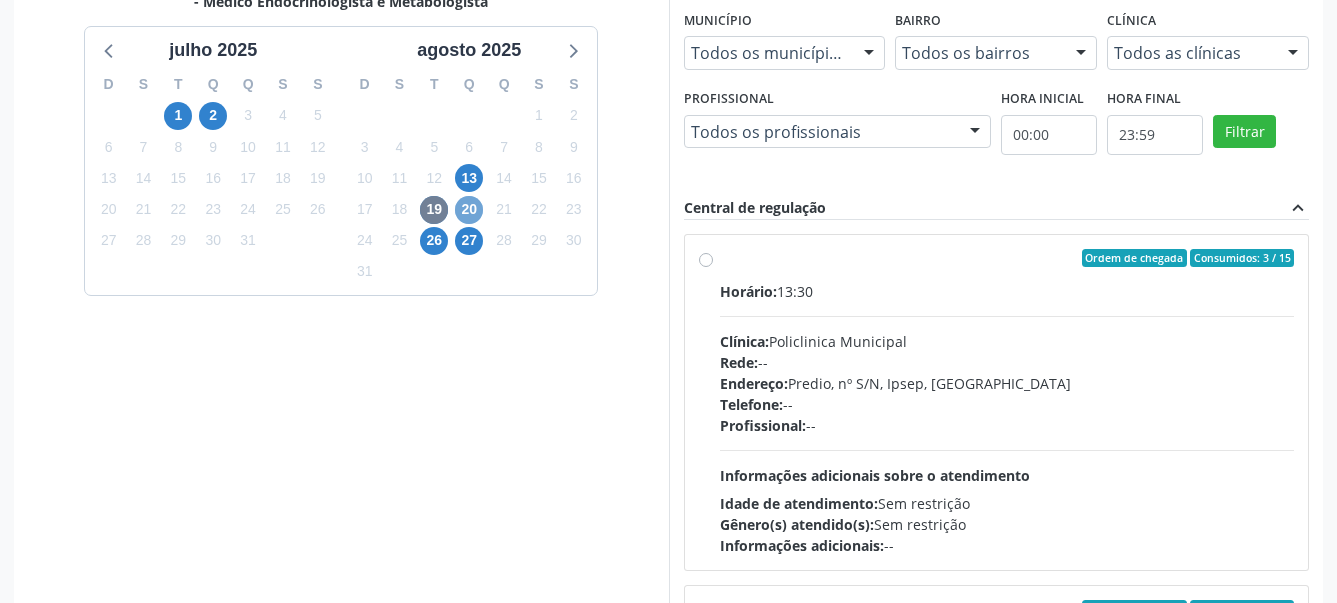 click on "20" at bounding box center (469, 210) 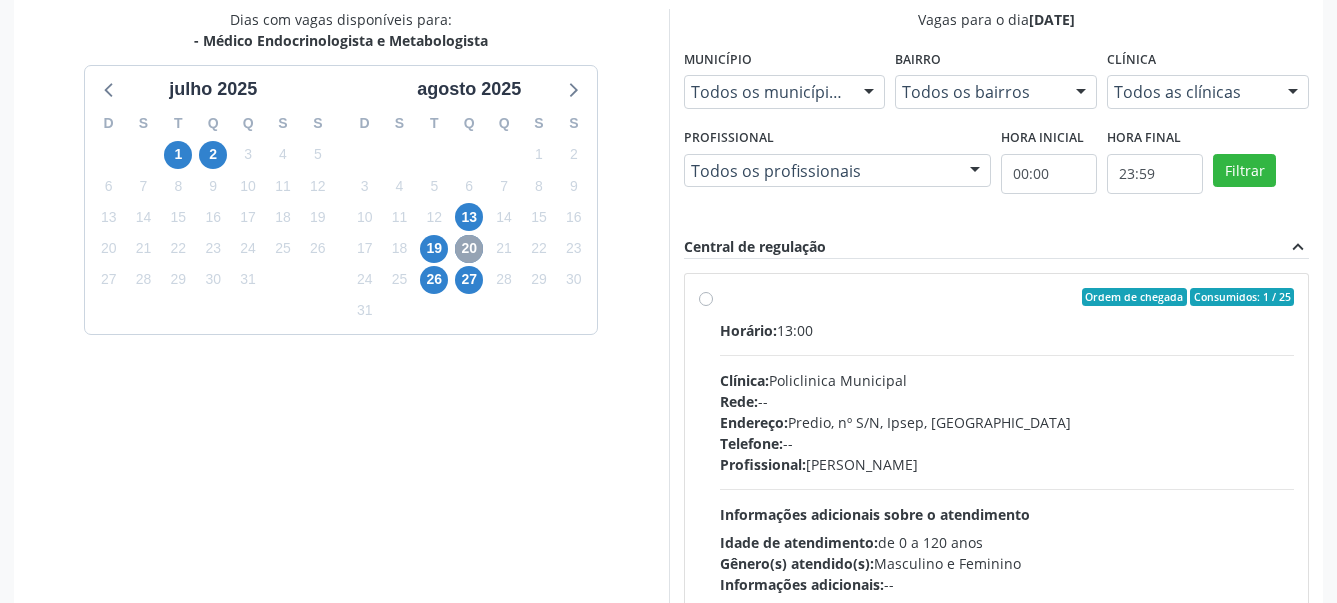 scroll, scrollTop: 352, scrollLeft: 0, axis: vertical 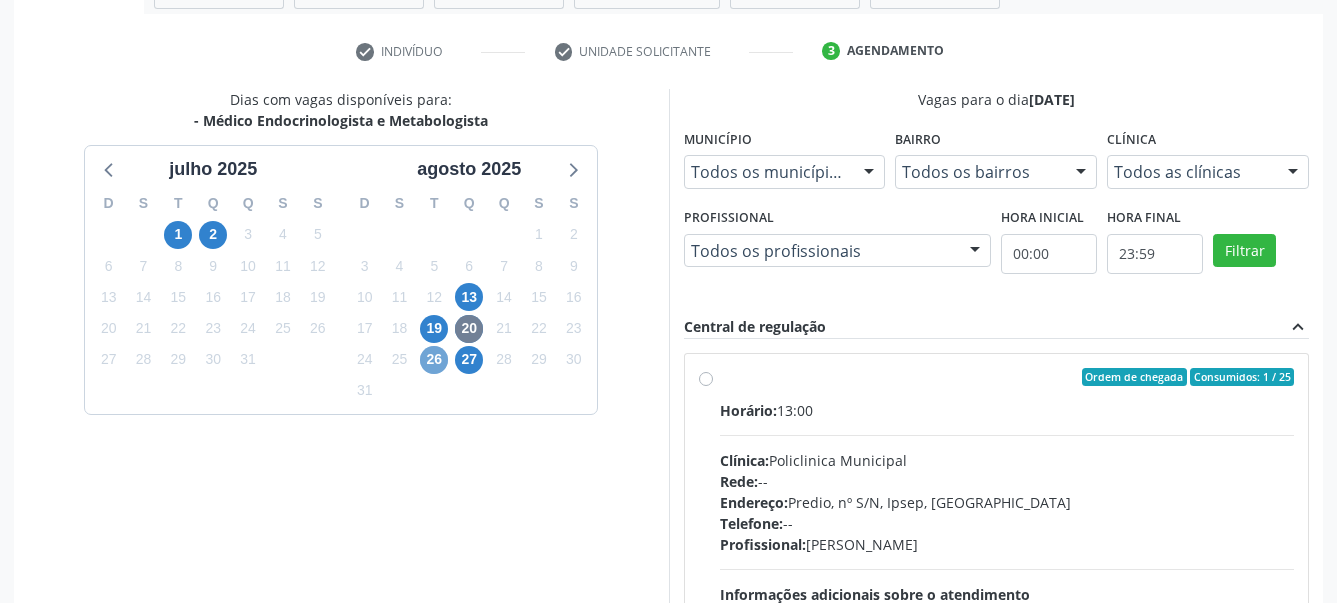 click on "26" at bounding box center [434, 360] 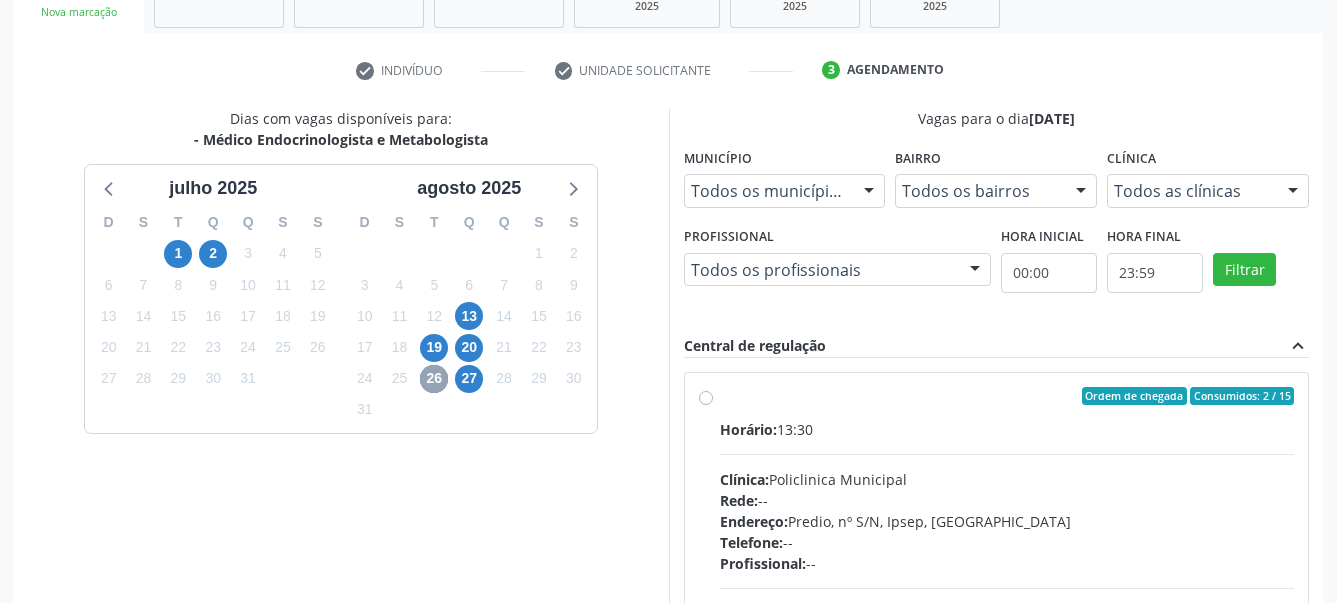 scroll, scrollTop: 369, scrollLeft: 0, axis: vertical 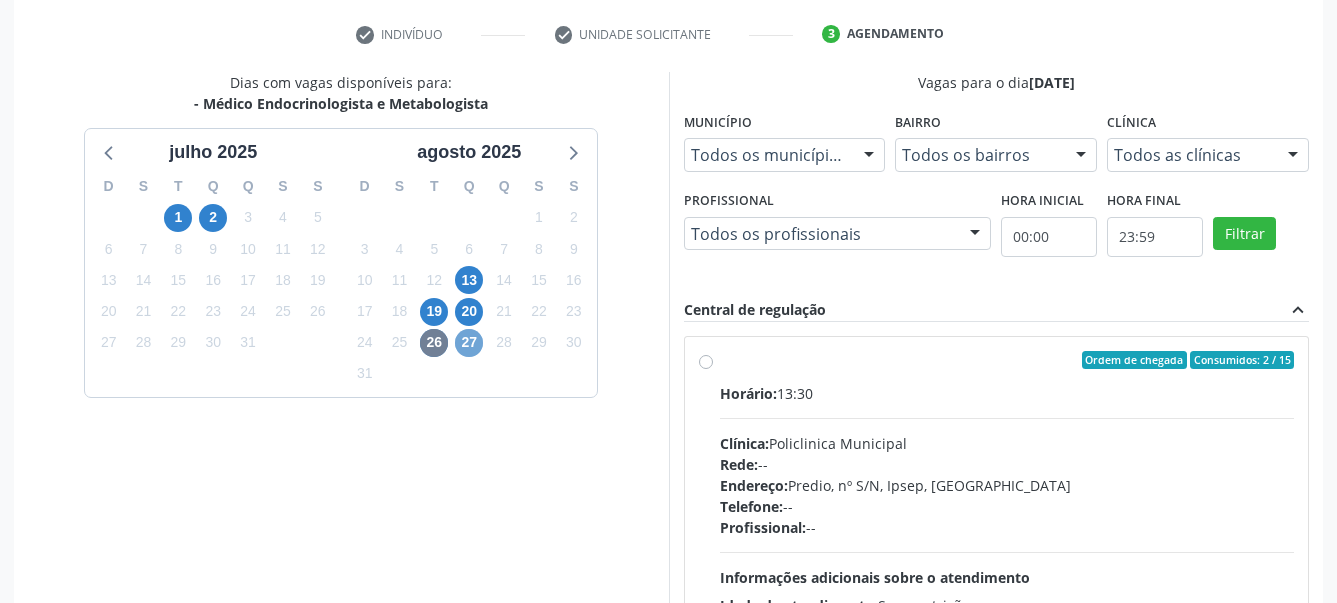 click on "27" at bounding box center [469, 343] 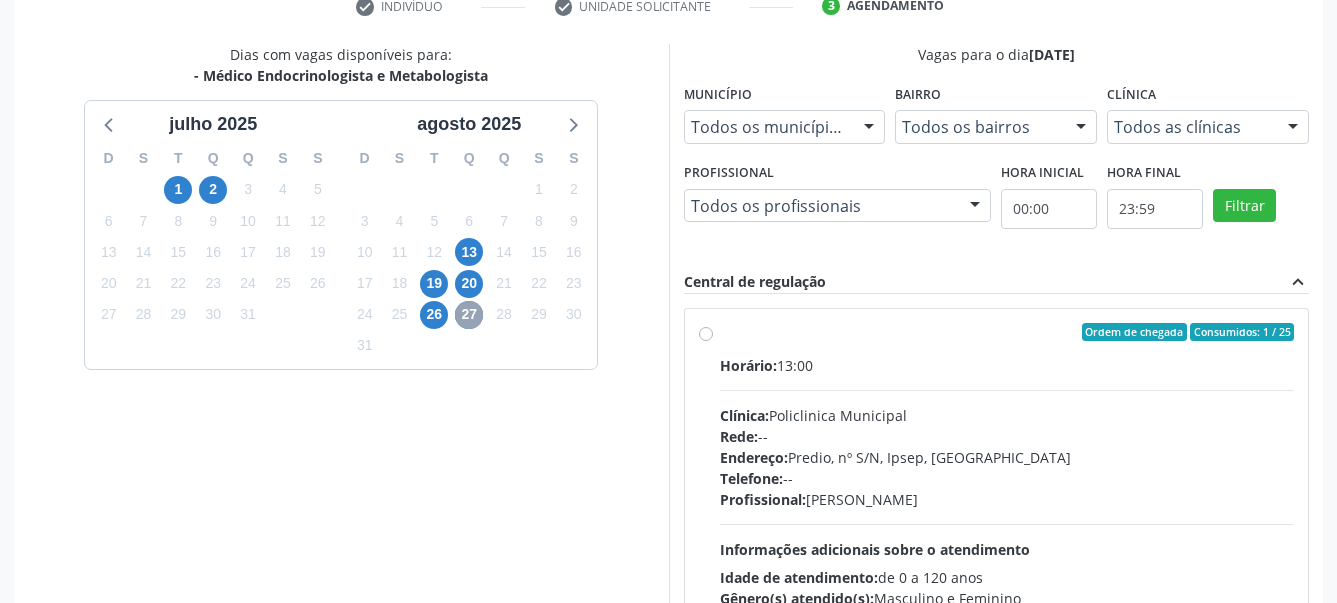 scroll, scrollTop: 267, scrollLeft: 0, axis: vertical 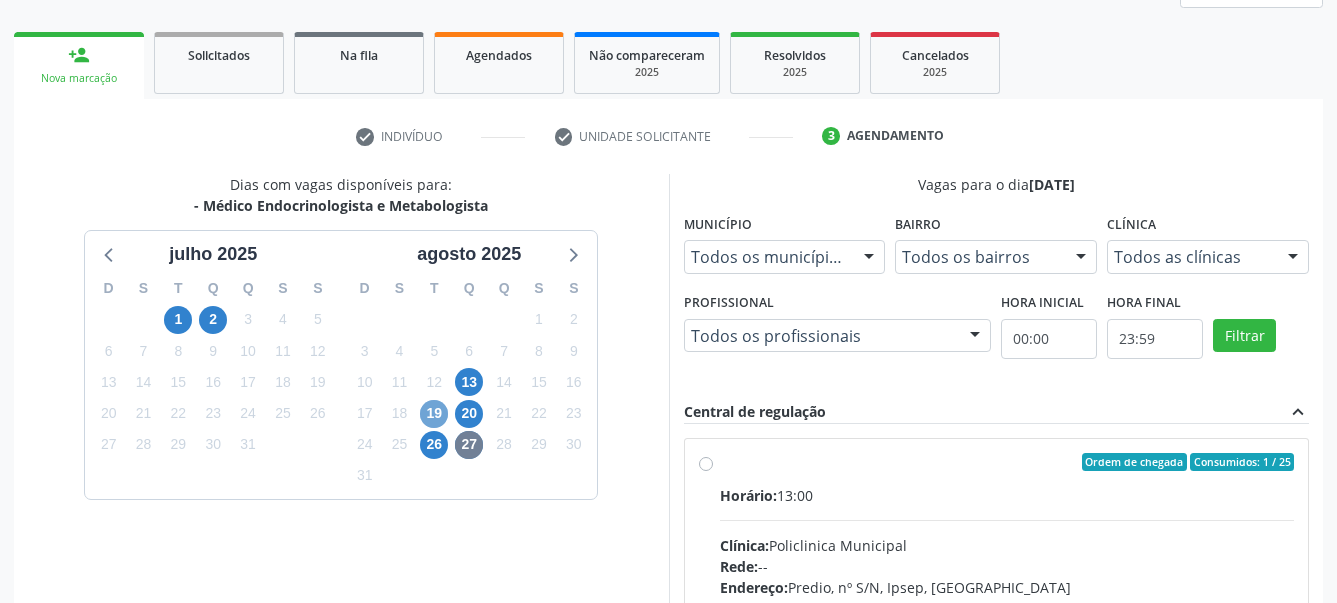 click on "19" at bounding box center (434, 414) 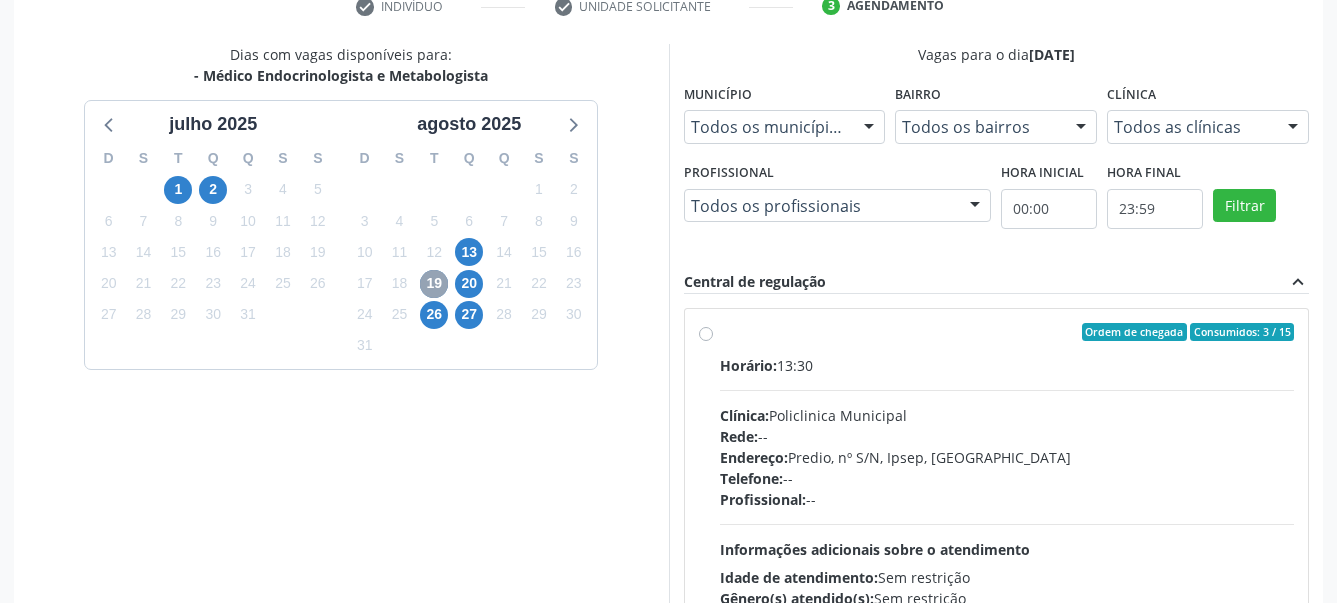 scroll, scrollTop: 573, scrollLeft: 0, axis: vertical 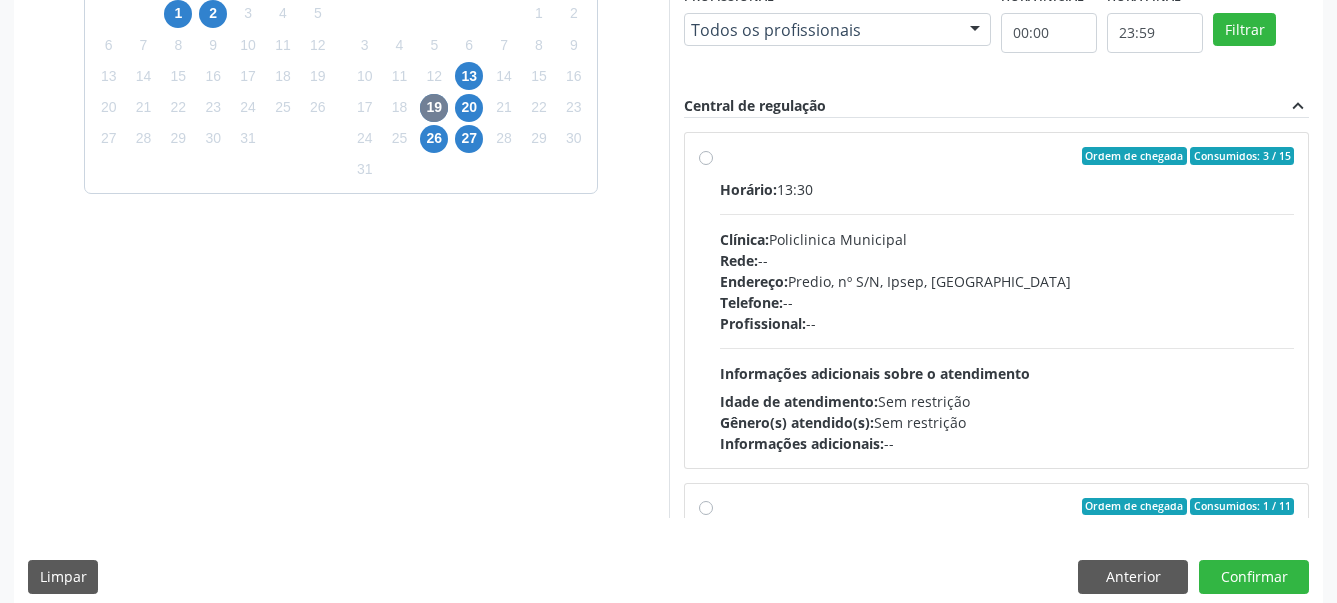 click on "Ordem de chegada
Consumidos: 3 / 15
Horário:   13:30
Clínica:  Policlinica Municipal
Rede:
--
Endereço:   Predio, nº S/N, Ipsep, [GEOGRAPHIC_DATA] - PE
Telefone:   --
Profissional:
--
Informações adicionais sobre o atendimento
Idade de atendimento:
Sem restrição
Gênero(s) atendido(s):
Sem restrição
Informações adicionais:
--" at bounding box center (1007, 300) 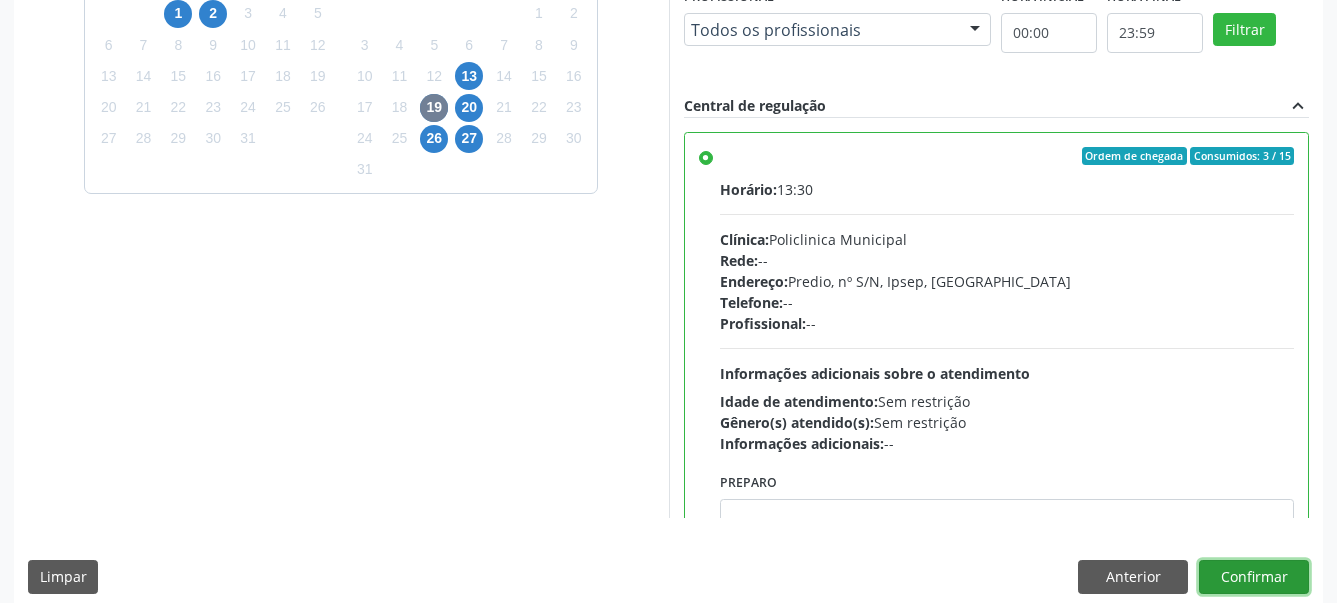 click on "Confirmar" at bounding box center [1254, 577] 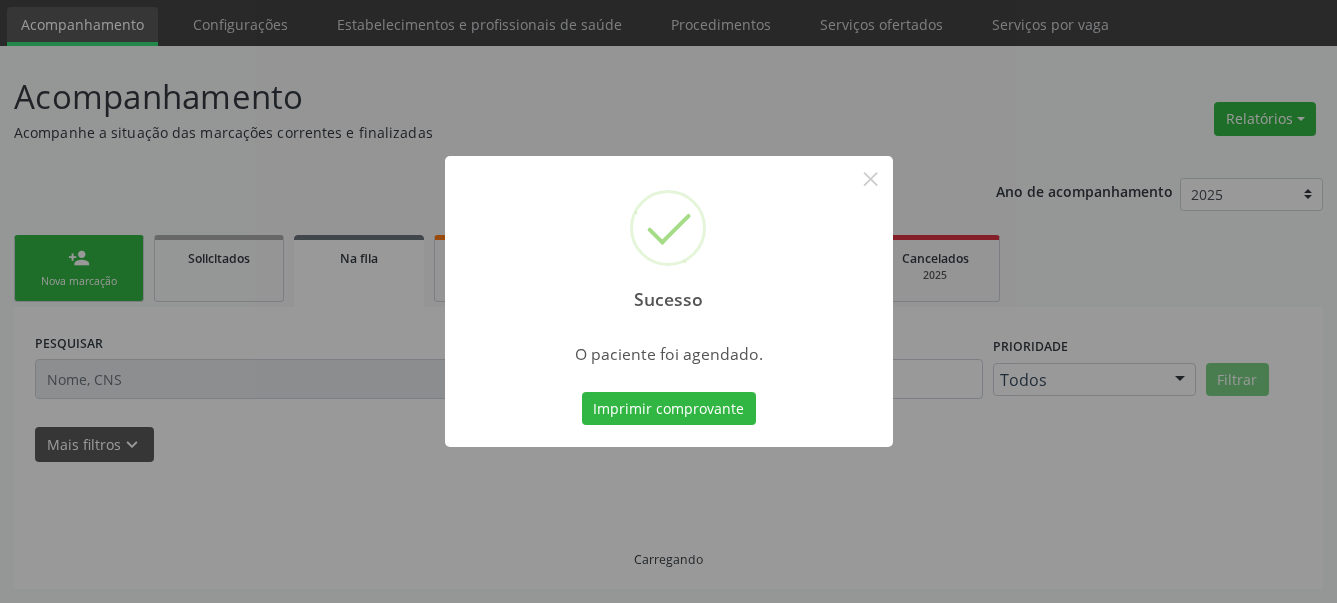 scroll, scrollTop: 63, scrollLeft: 0, axis: vertical 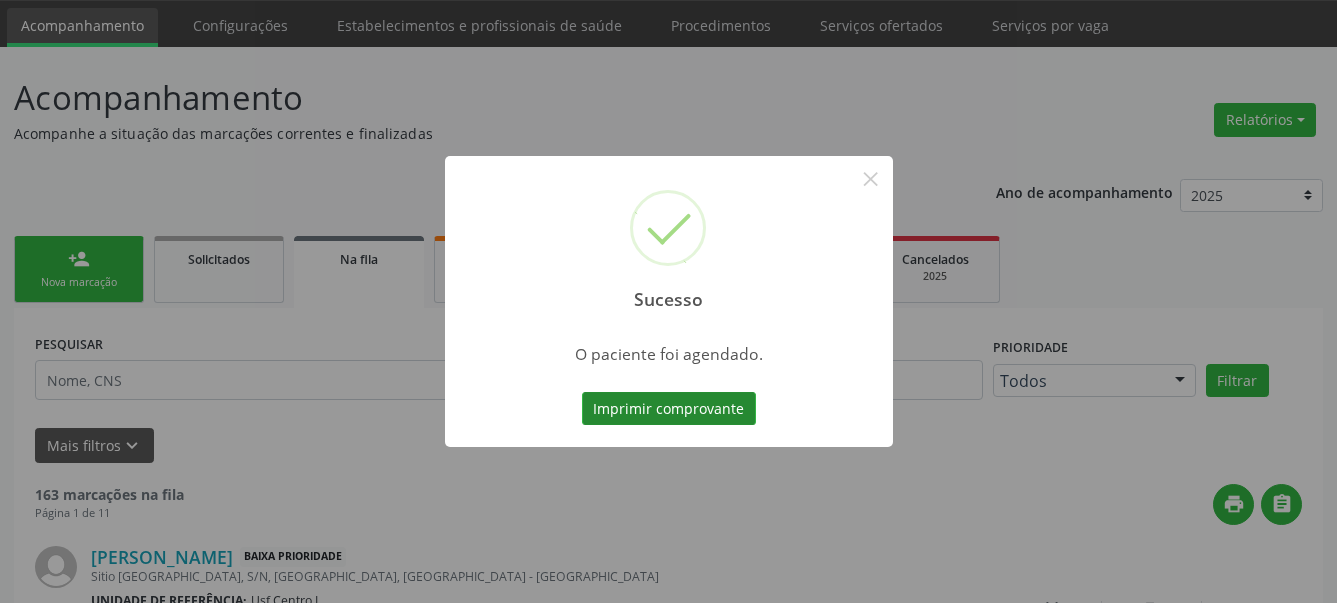 click on "Imprimir comprovante" at bounding box center (669, 409) 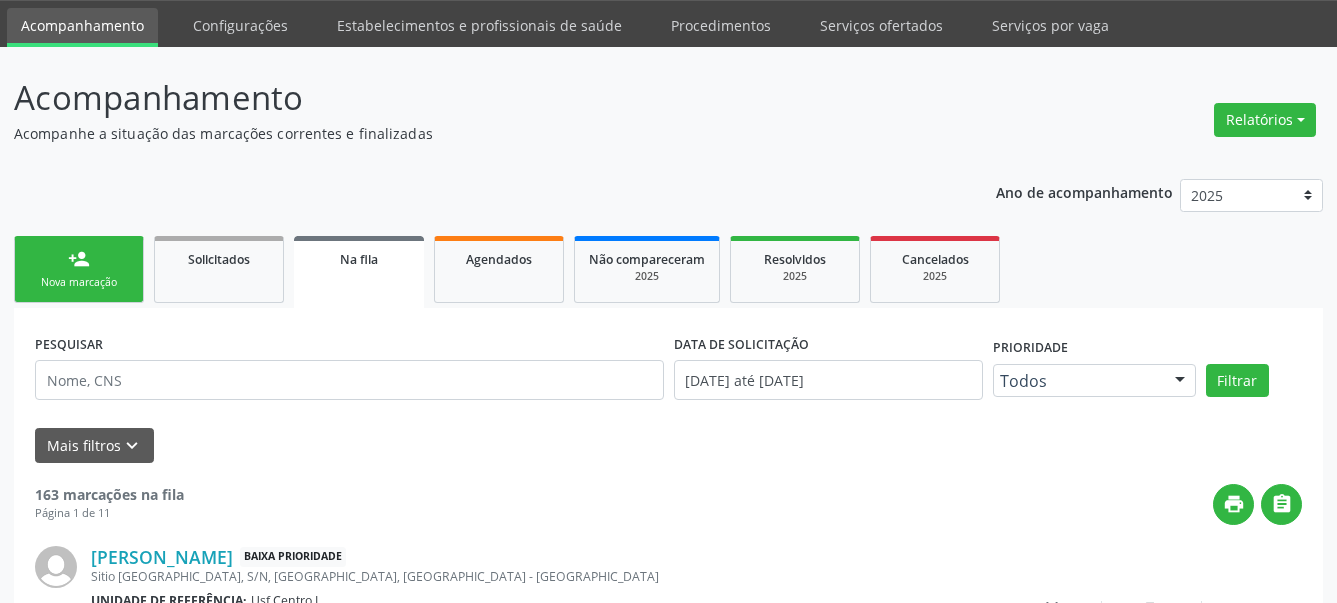 scroll, scrollTop: 62, scrollLeft: 0, axis: vertical 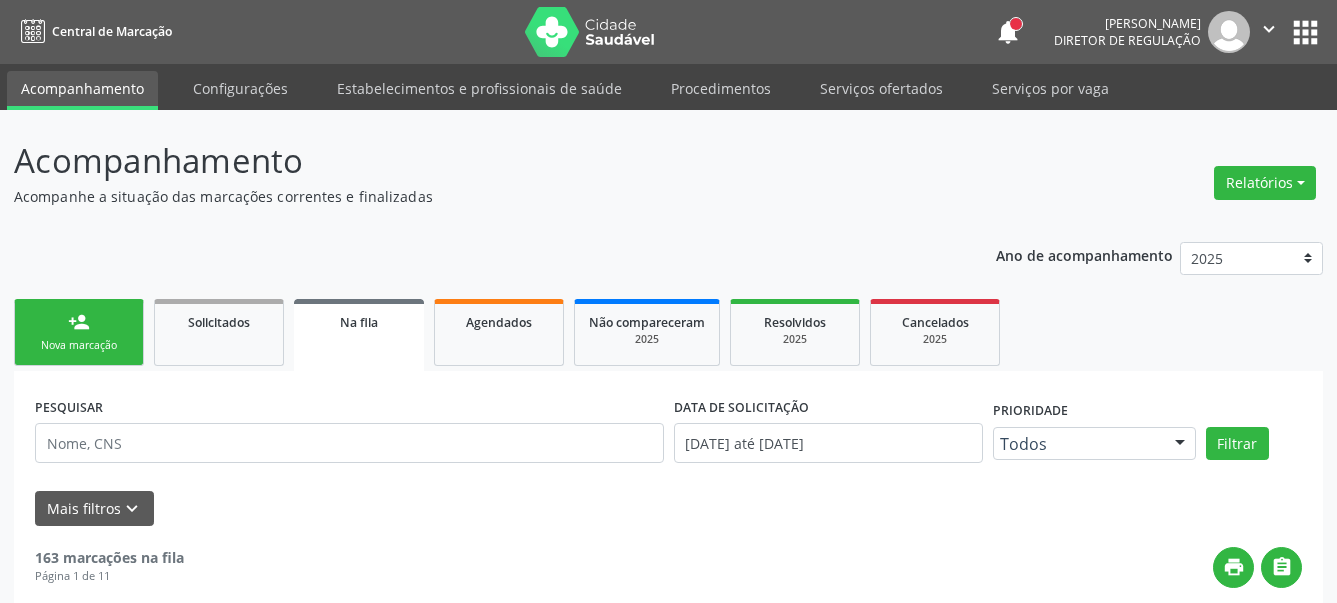 click on "apps" at bounding box center [1305, 32] 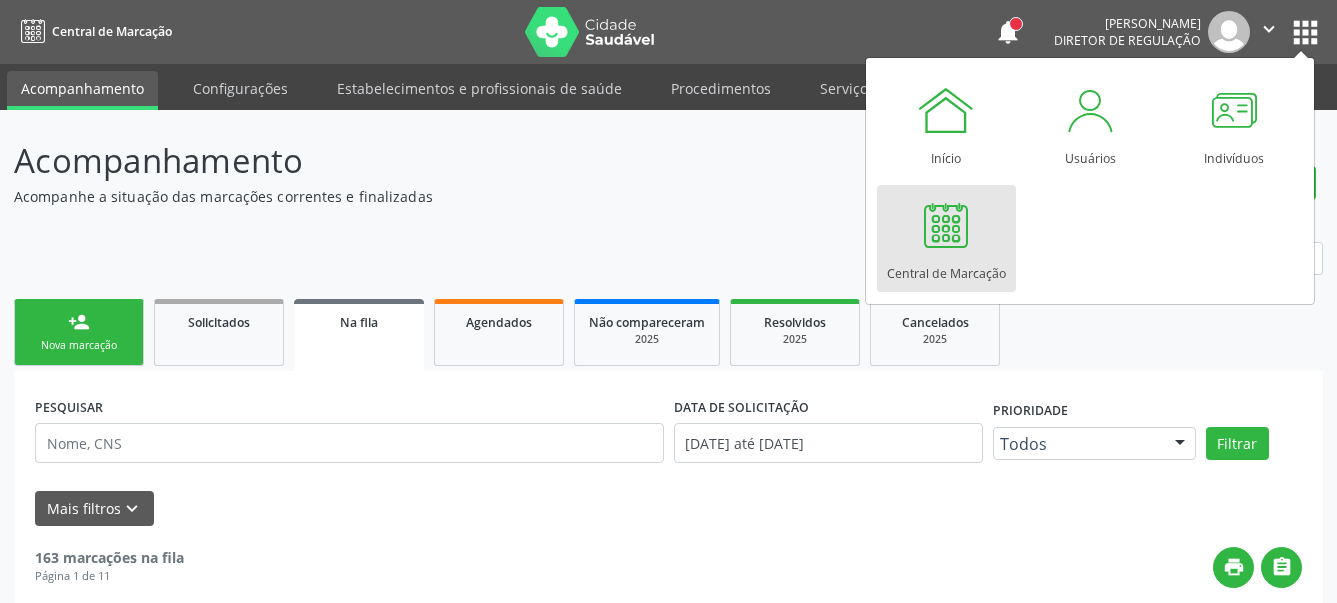 click at bounding box center [946, 225] 